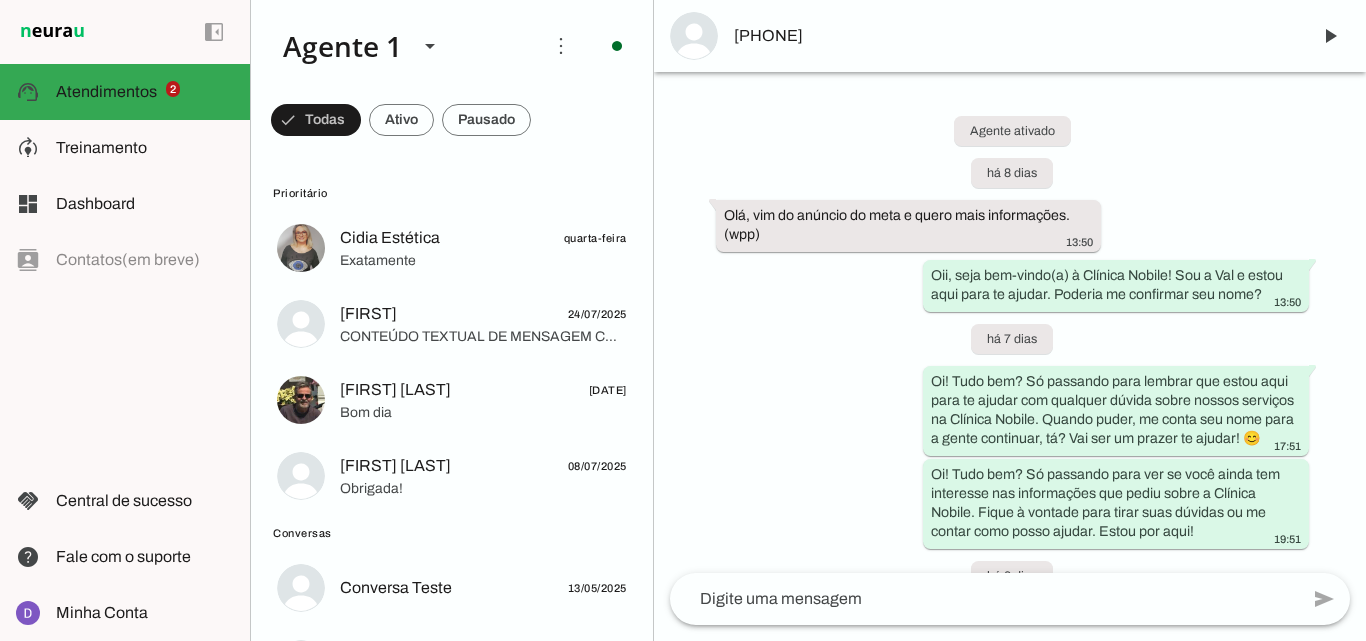scroll, scrollTop: 0, scrollLeft: 0, axis: both 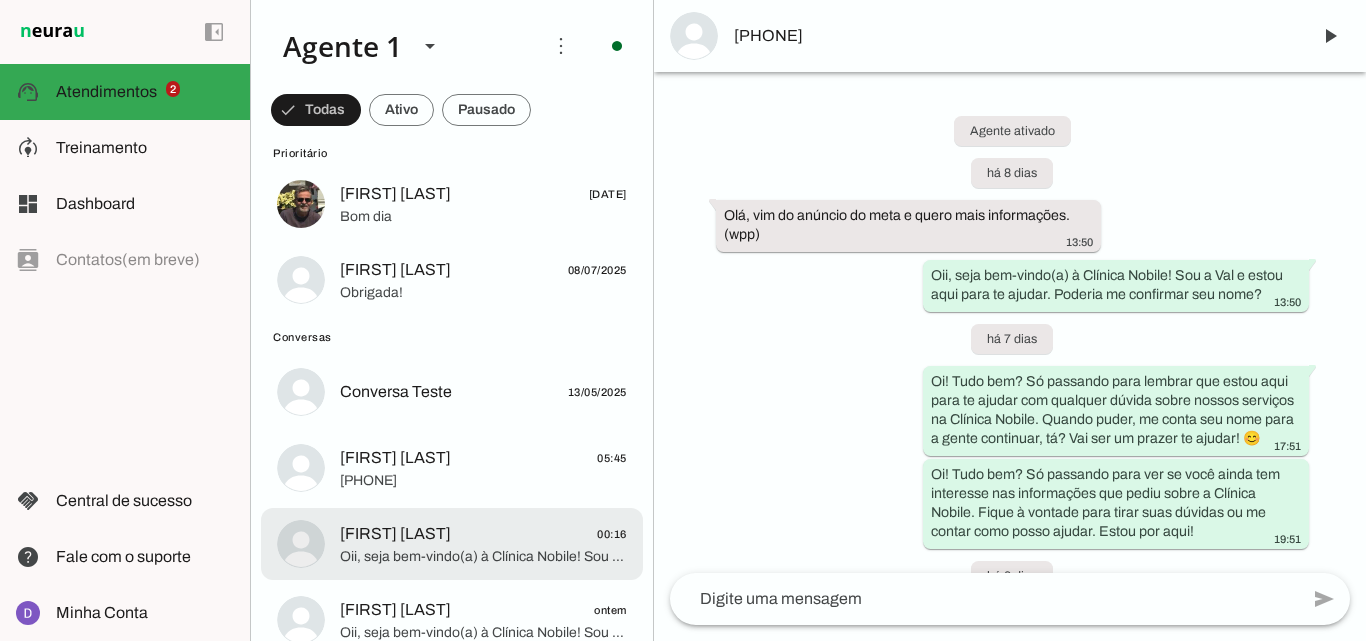 click on "[FIRST] [LAST]
[TIME]" 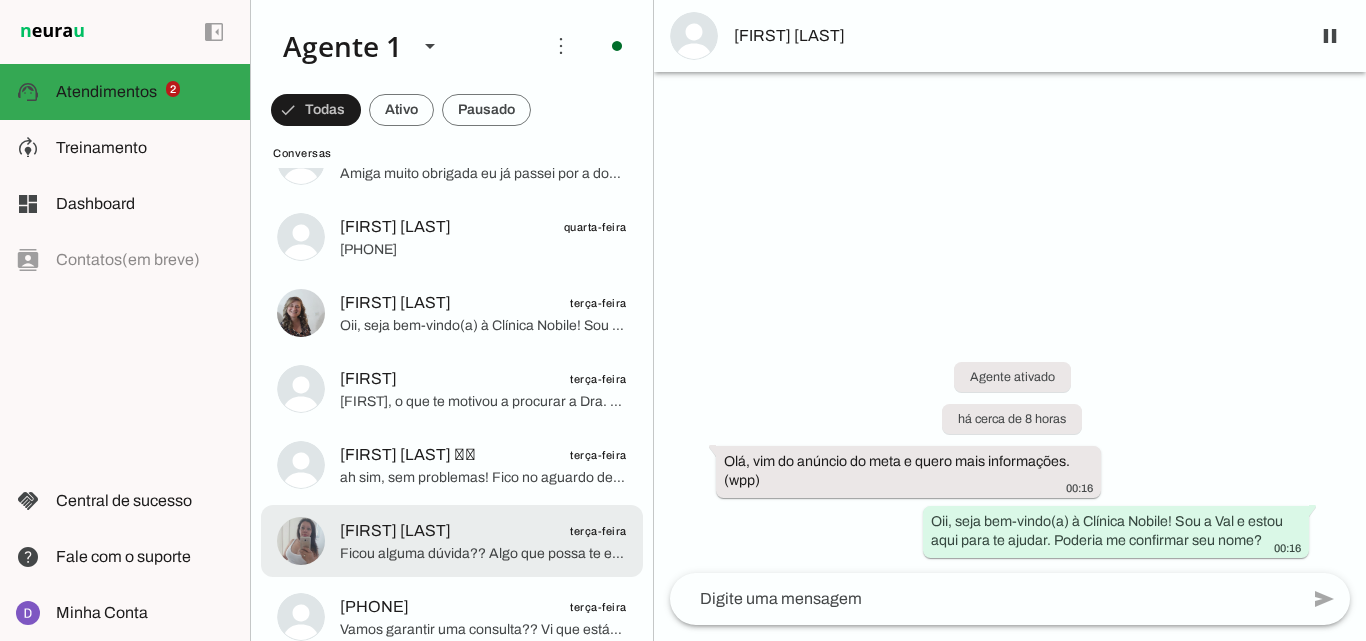 scroll, scrollTop: 960, scrollLeft: 0, axis: vertical 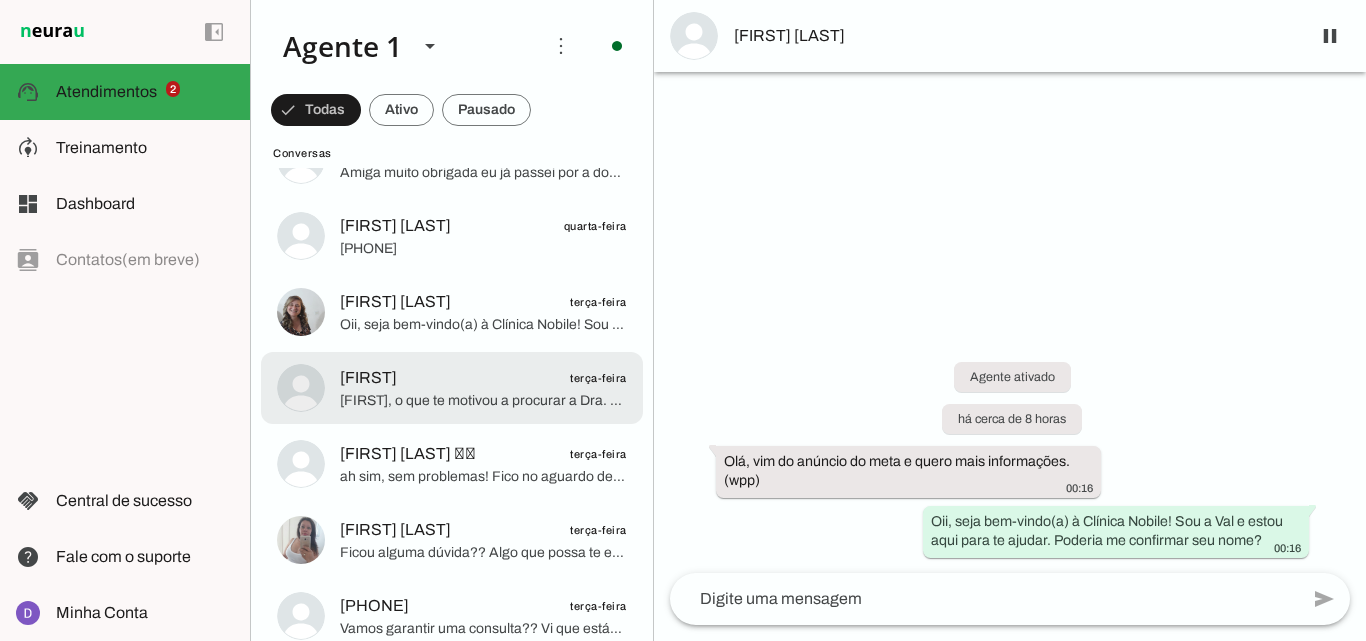 click on "Marilia
terça-feira" 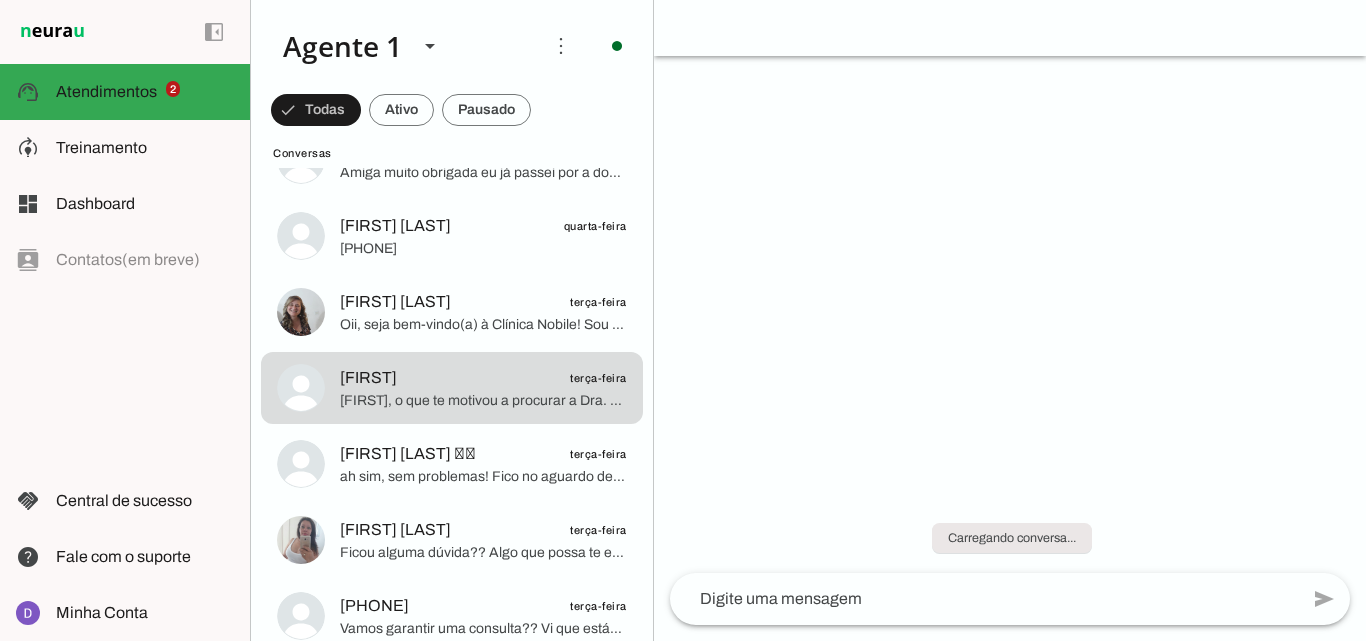 click on "ah sim, sem problemas! Fico no aguardo de seu retorno então ok?" 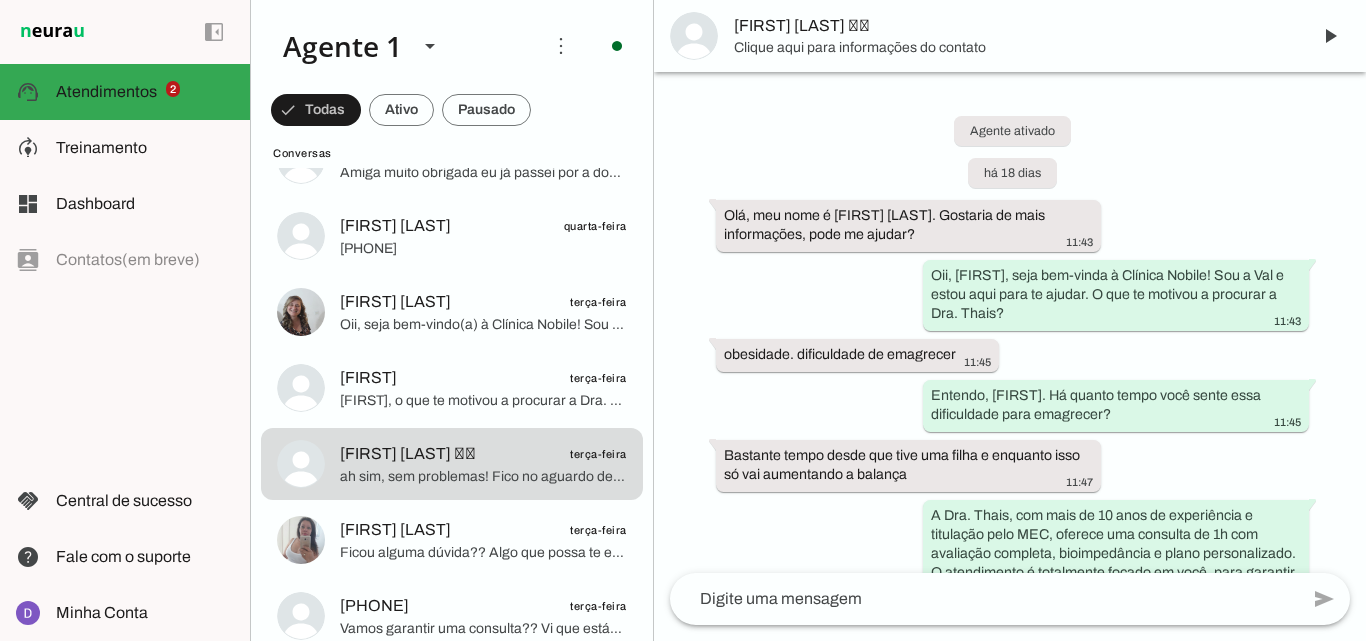 scroll, scrollTop: 1045, scrollLeft: 0, axis: vertical 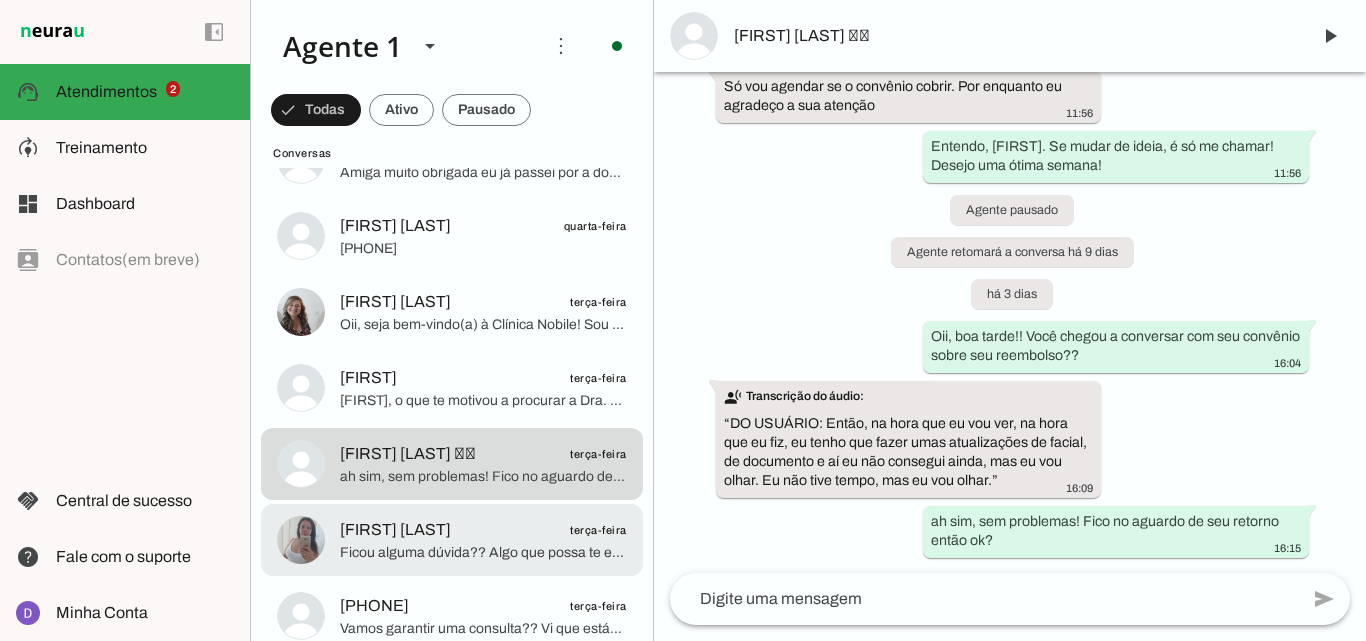 click on "Ficou alguma dúvida?? Algo que possa te explicar mais um pouquinho??" 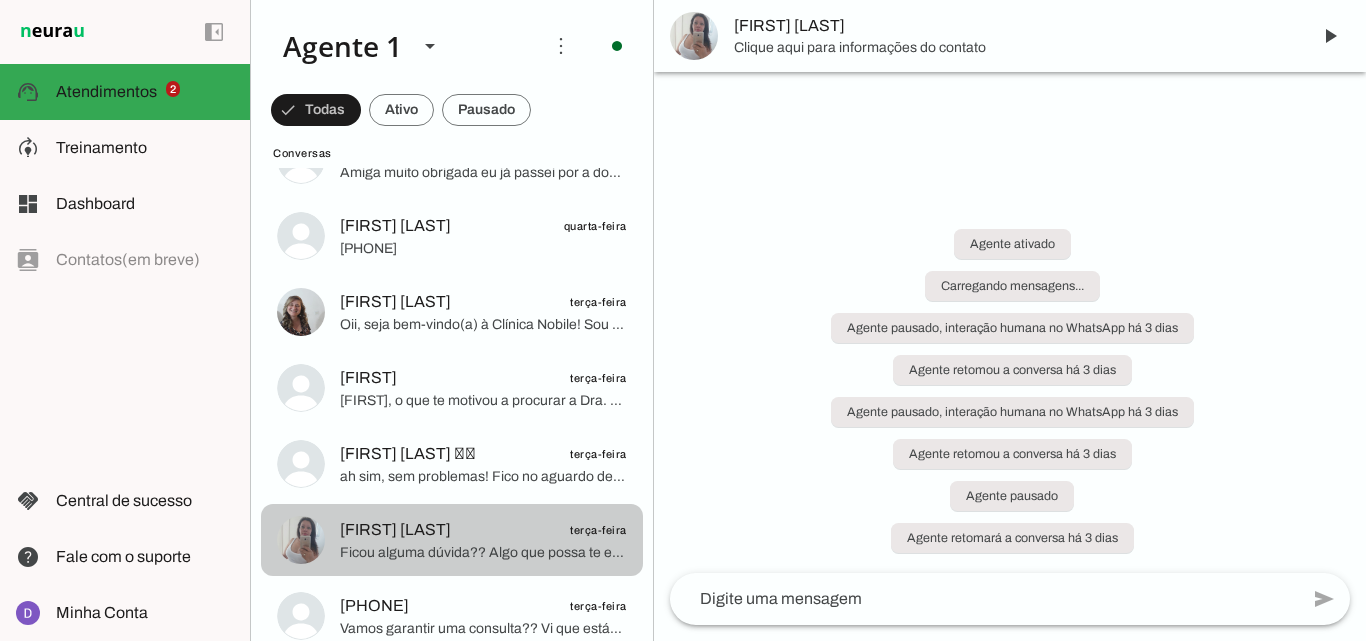 scroll, scrollTop: 418, scrollLeft: 0, axis: vertical 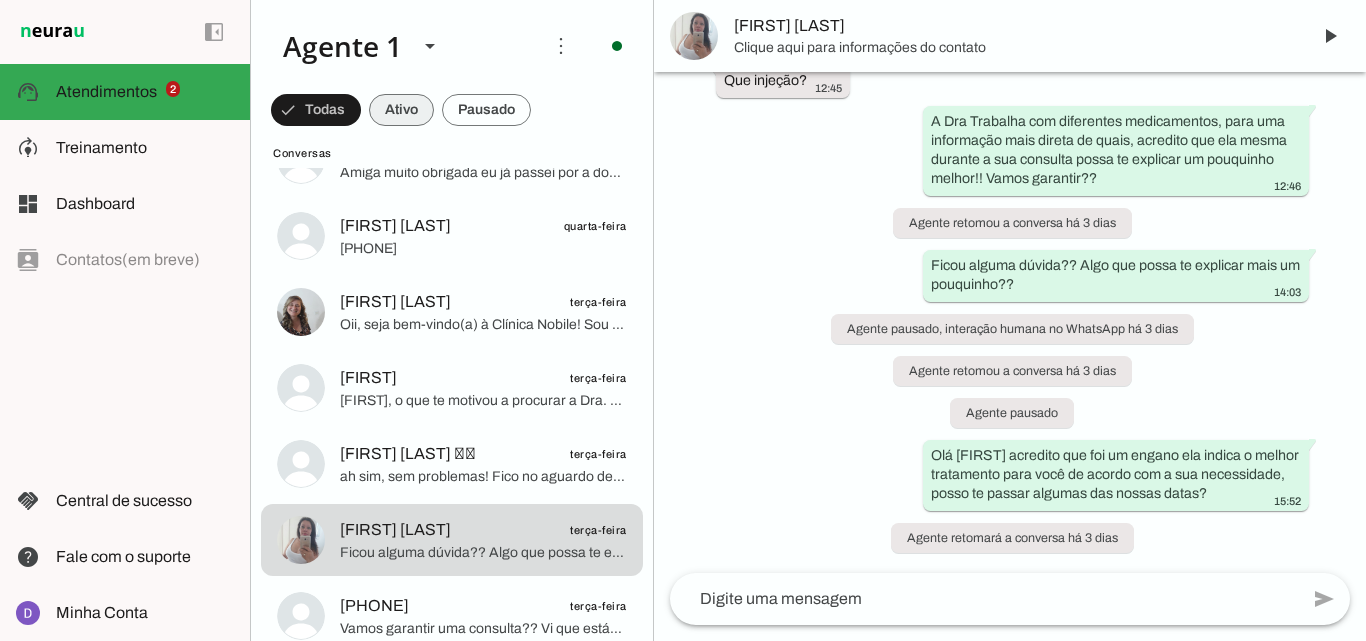 click at bounding box center [316, 110] 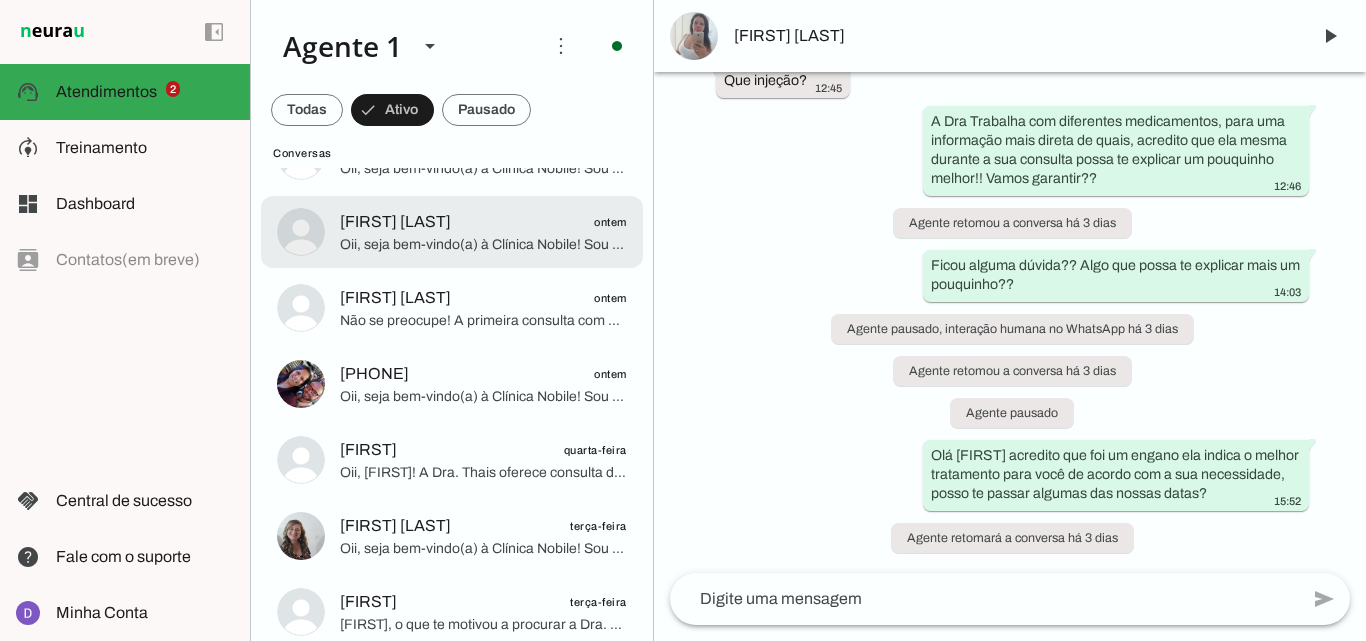 scroll, scrollTop: 175, scrollLeft: 0, axis: vertical 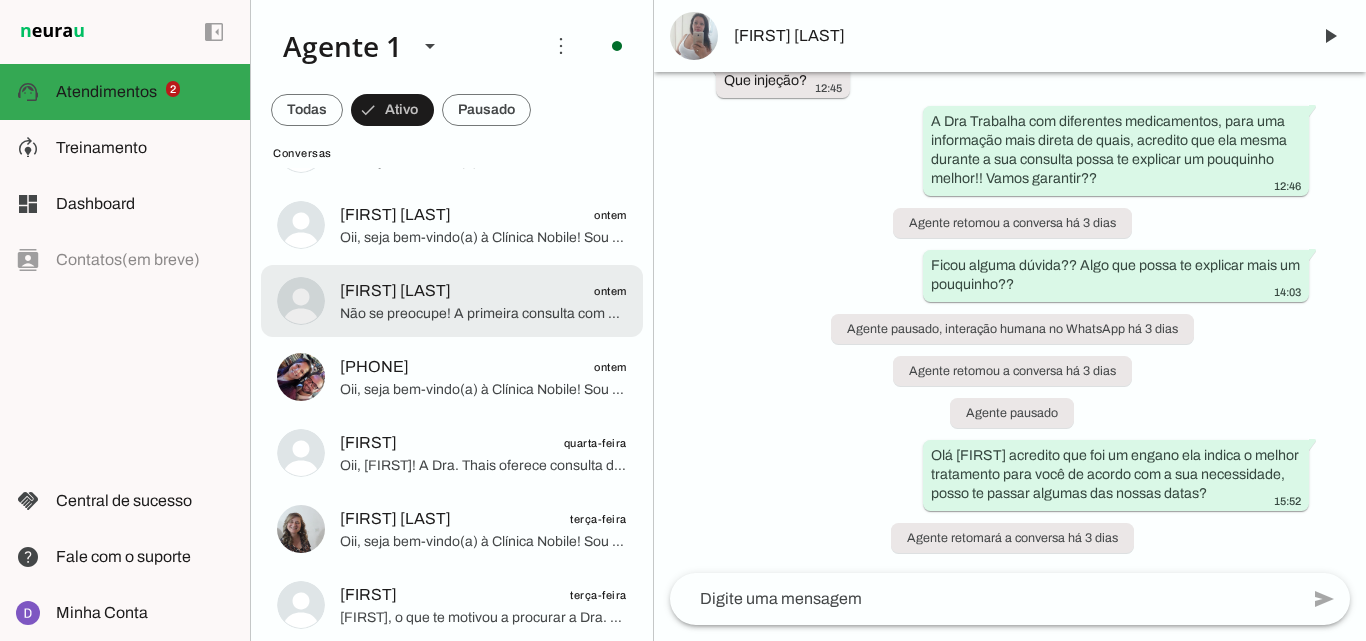 click on "Não se preocupe! A primeira consulta com a Dra. Thais custa R$ 800,00, incluindo retorno gratuito em até 30 dias para avaliação dos exames. Quer que eu te ajude a agendar?" 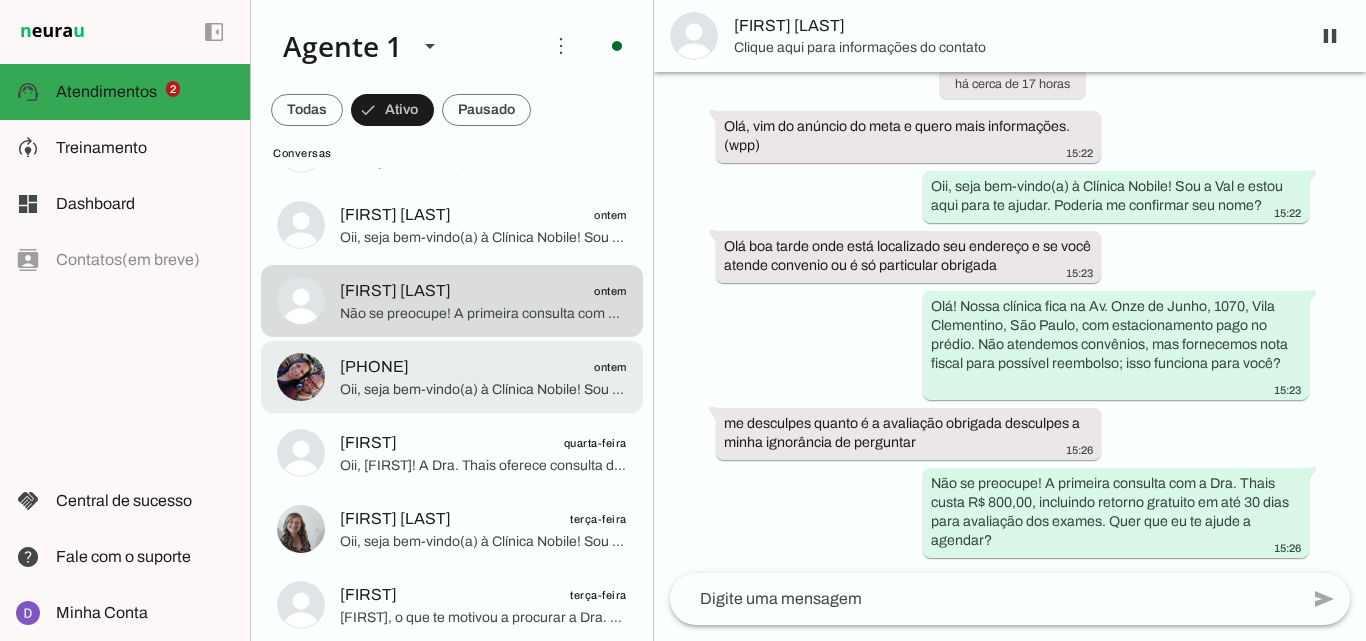click on "5521998663585
ontem" 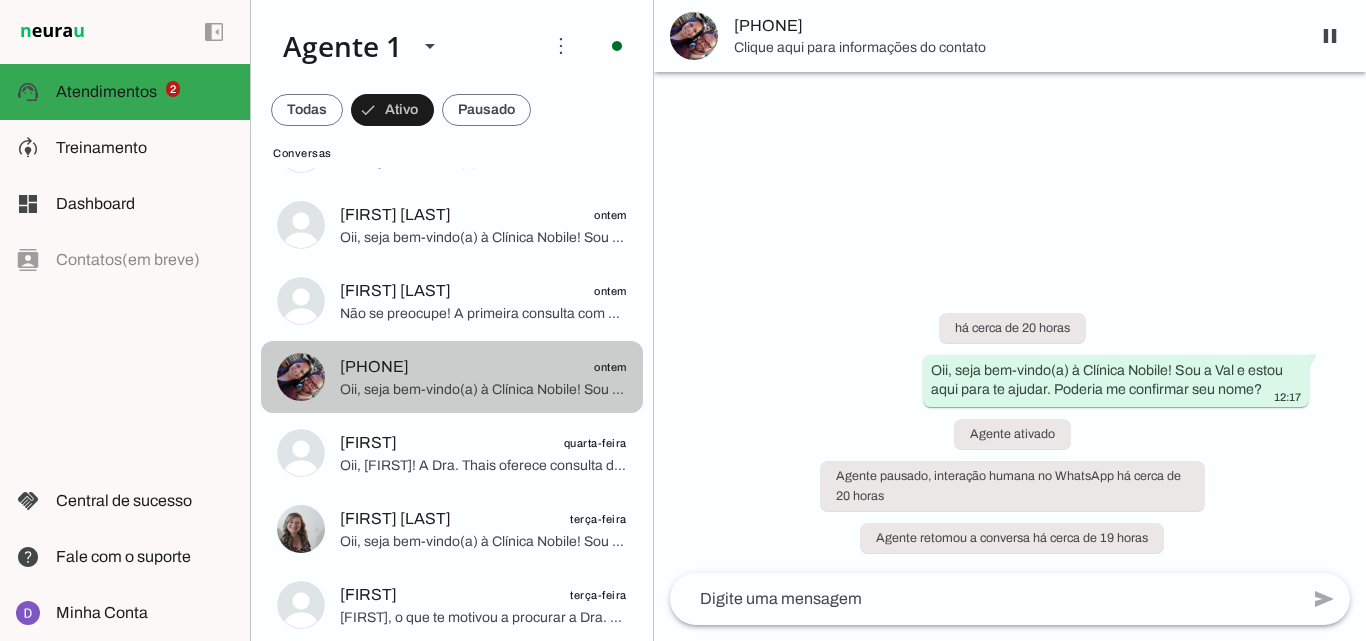 scroll, scrollTop: 0, scrollLeft: 0, axis: both 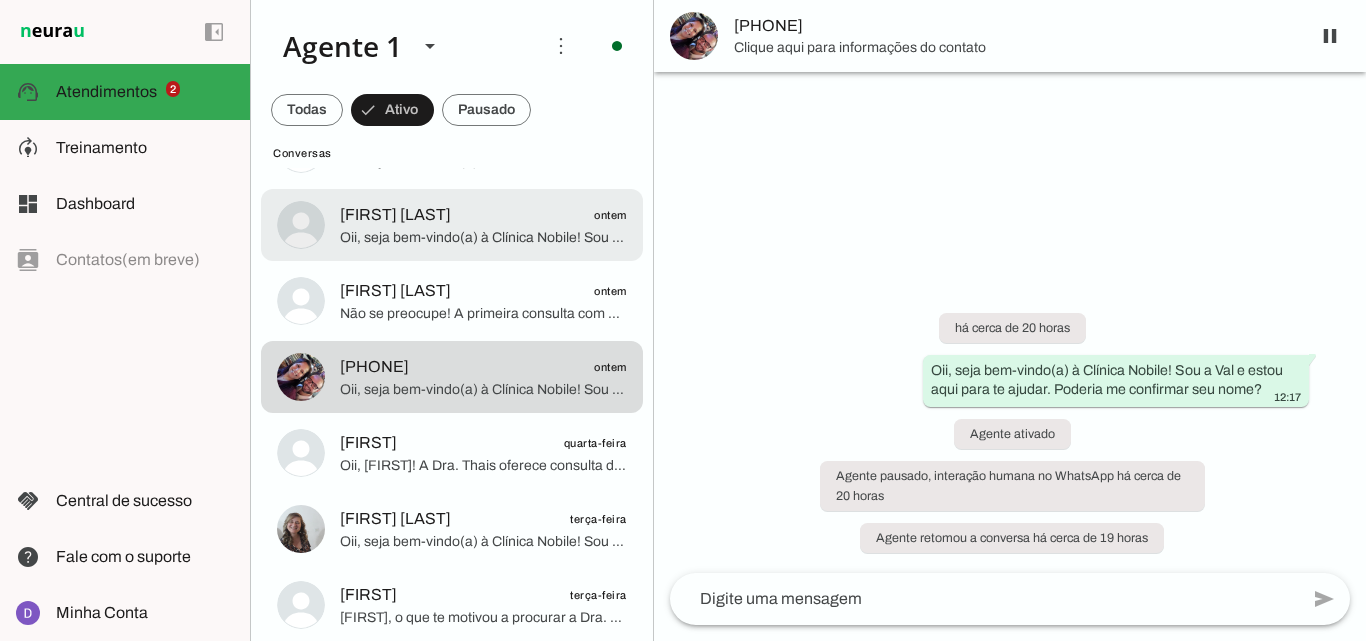 click on "Oii, seja bem-vindo(a) à Clínica Nobile! Sou a Val e estou aqui para te ajudar. Poderia me confirmar seu nome?" 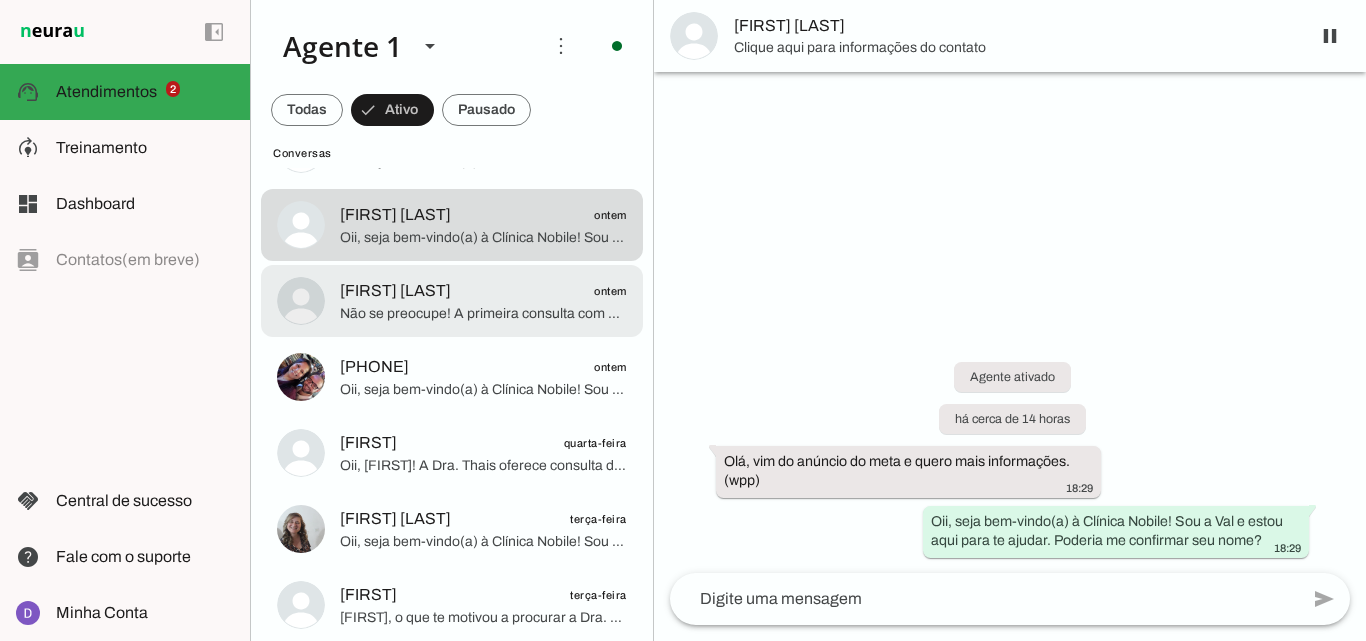click on "Não se preocupe! A primeira consulta com a Dra. Thais custa R$ 800,00, incluindo retorno gratuito em até 30 dias para avaliação dos exames. Quer que eu te ajude a agendar?" 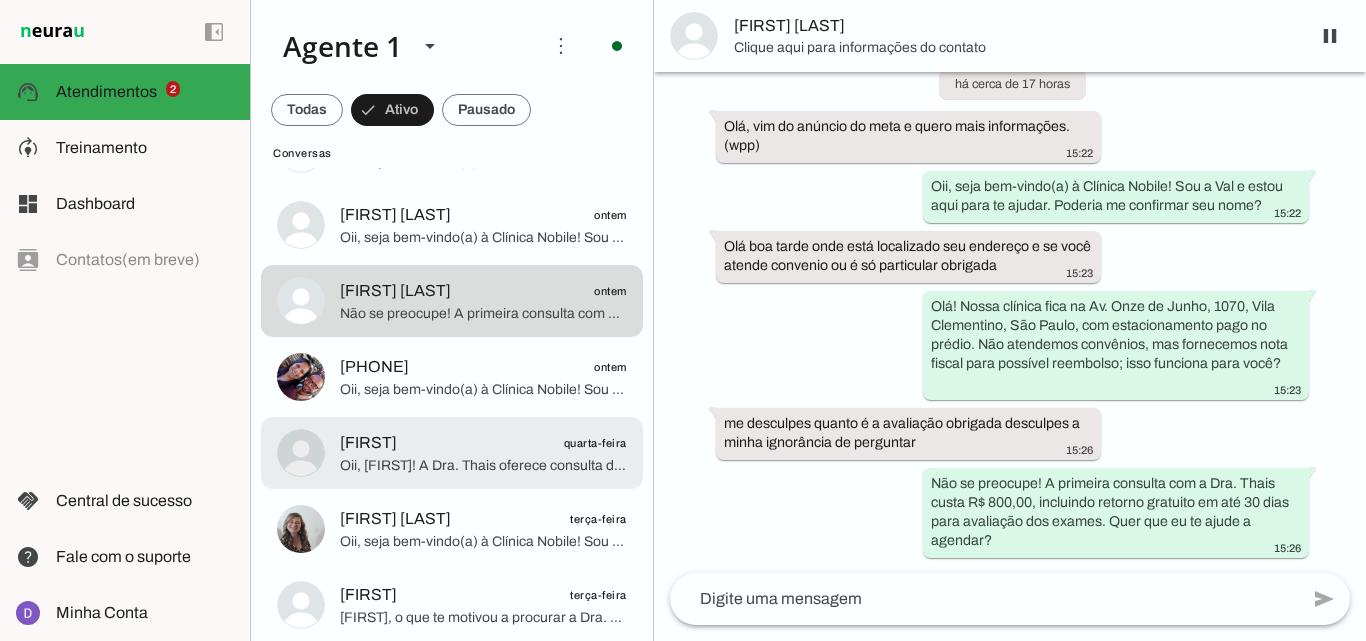 click on "Oii, Catia! A Dra. Thais oferece consulta de 1h com avaliação completa, bioimpedância e plano personalizado para seu emagrecimento. O que te motivou a procurar a Dra. Thais?" 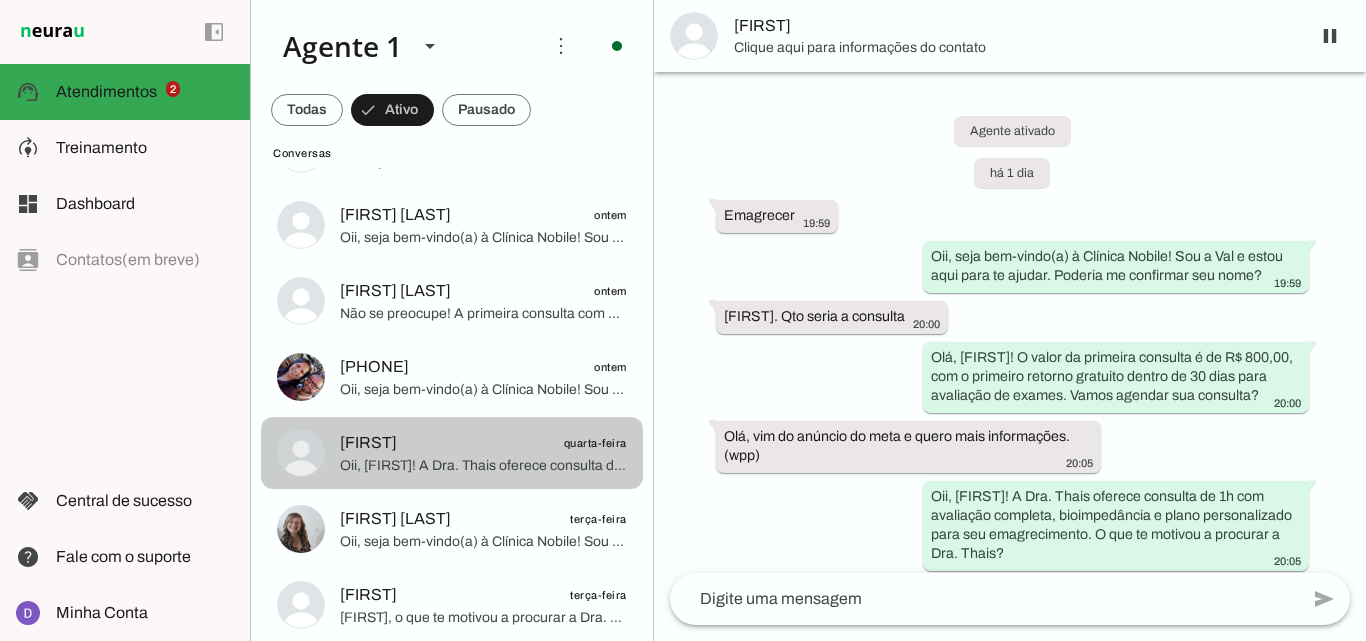 scroll, scrollTop: 271, scrollLeft: 0, axis: vertical 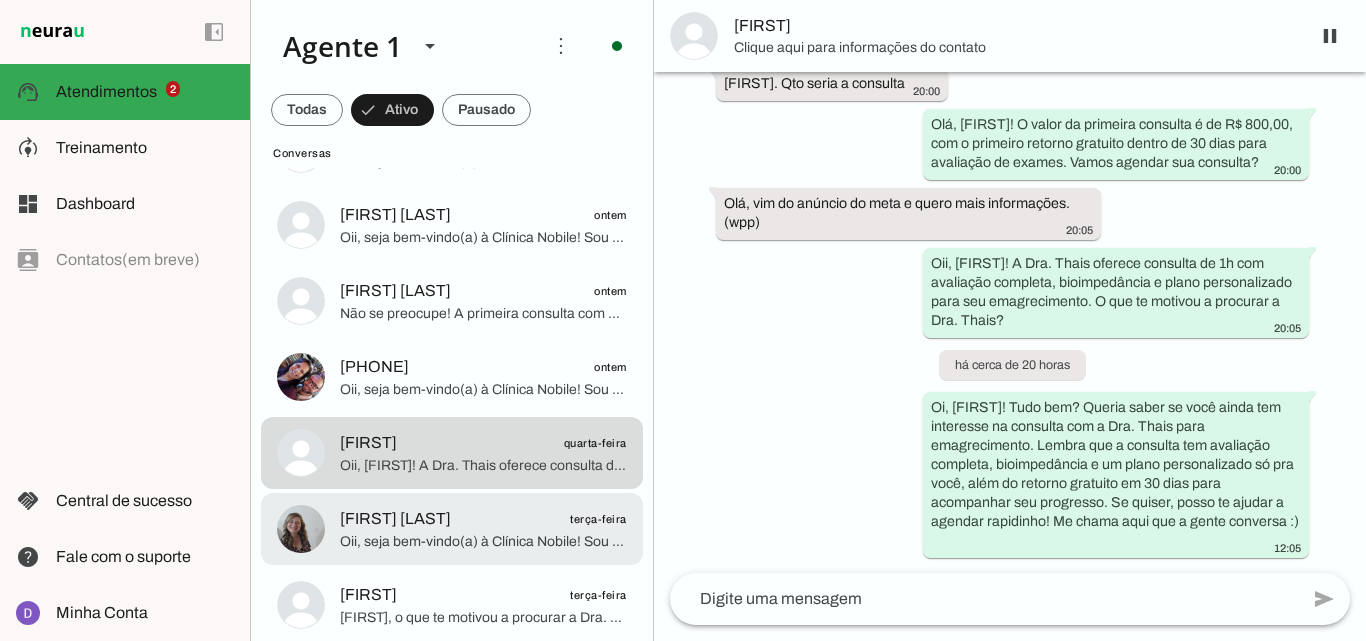 click on "Lorena Nanda
terça-feira" 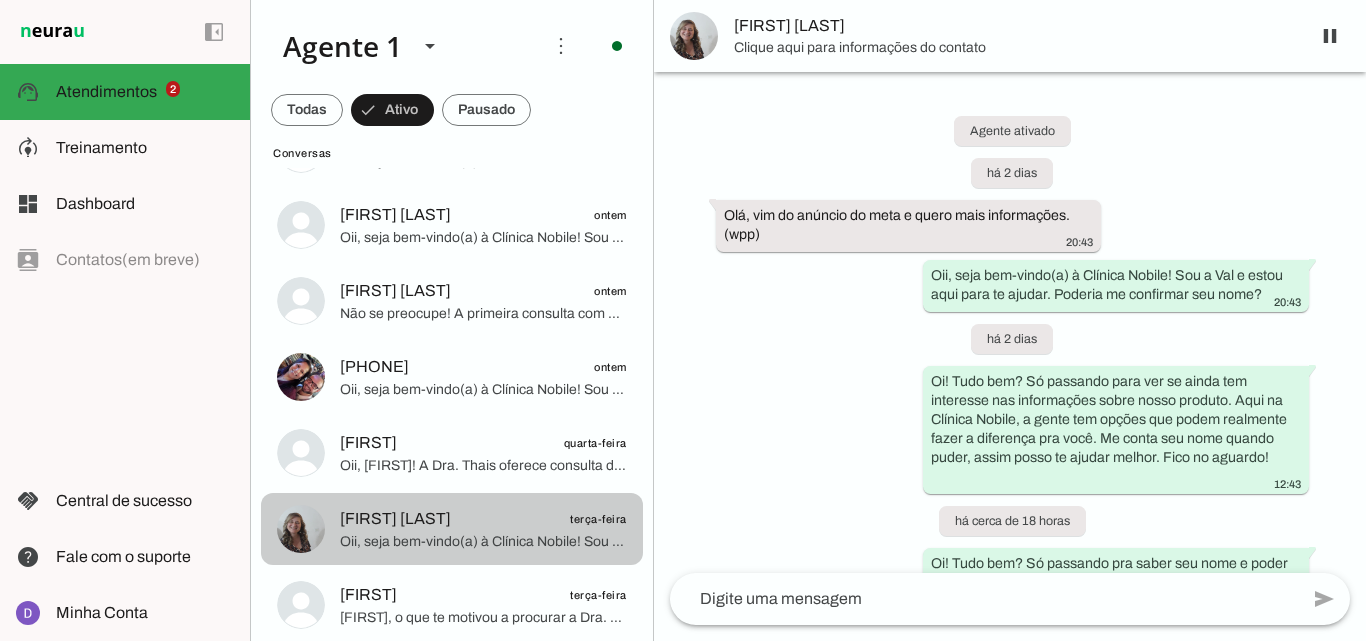 scroll, scrollTop: 211, scrollLeft: 0, axis: vertical 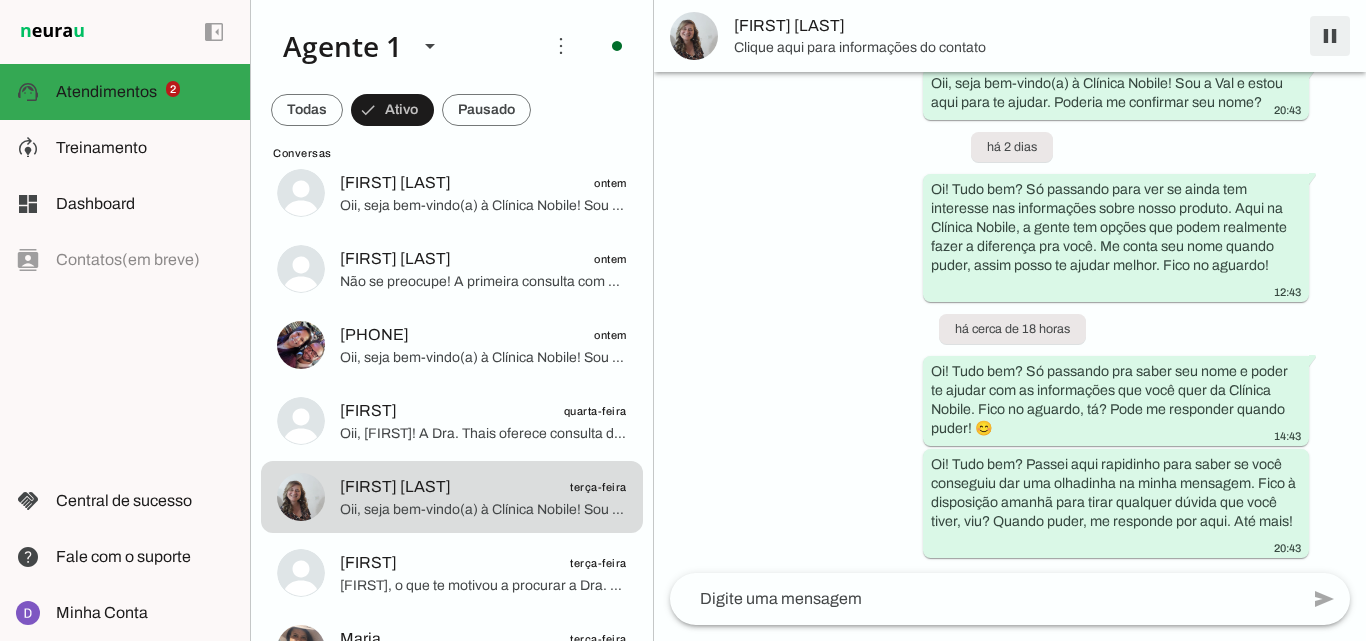 drag, startPoint x: 1327, startPoint y: 50, endPoint x: 685, endPoint y: 430, distance: 746.03217 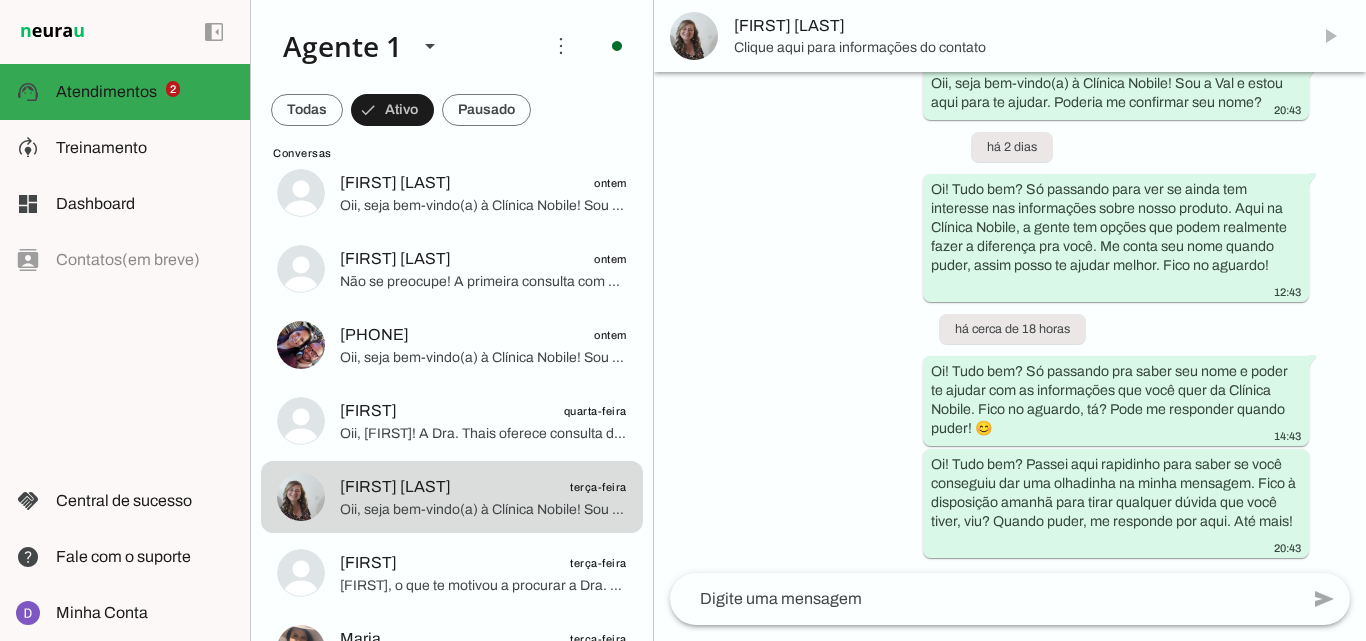 scroll, scrollTop: 0, scrollLeft: 0, axis: both 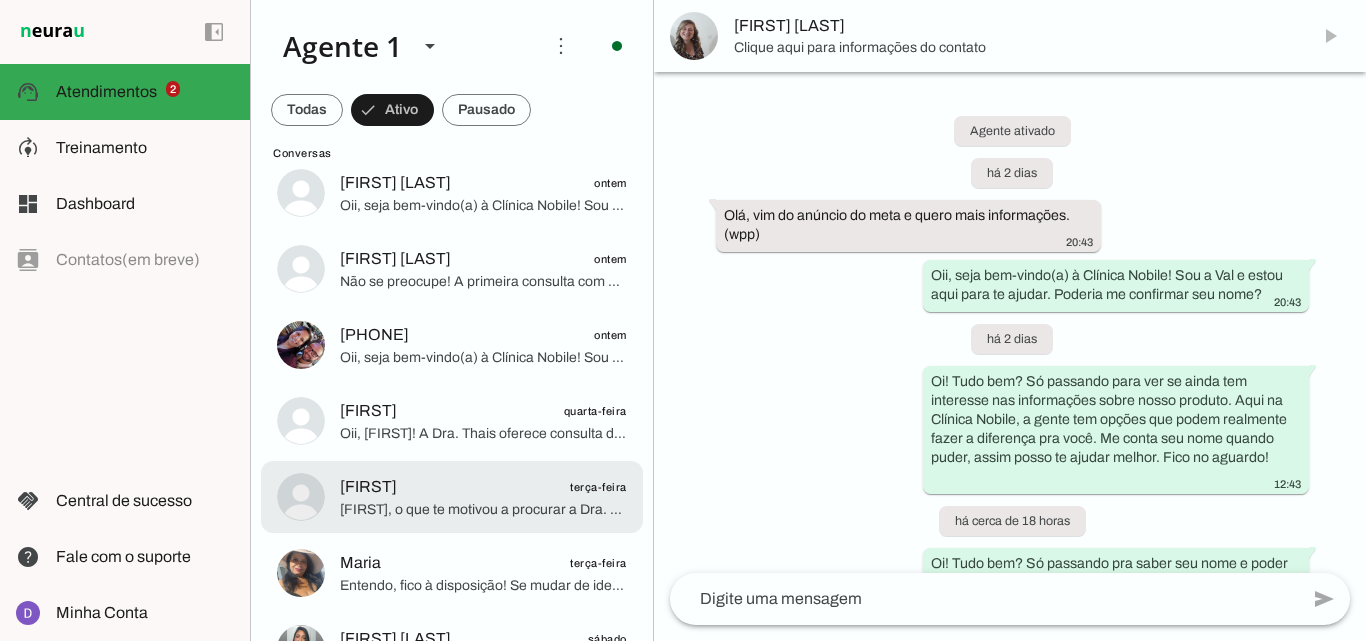 click at bounding box center (483, 41) 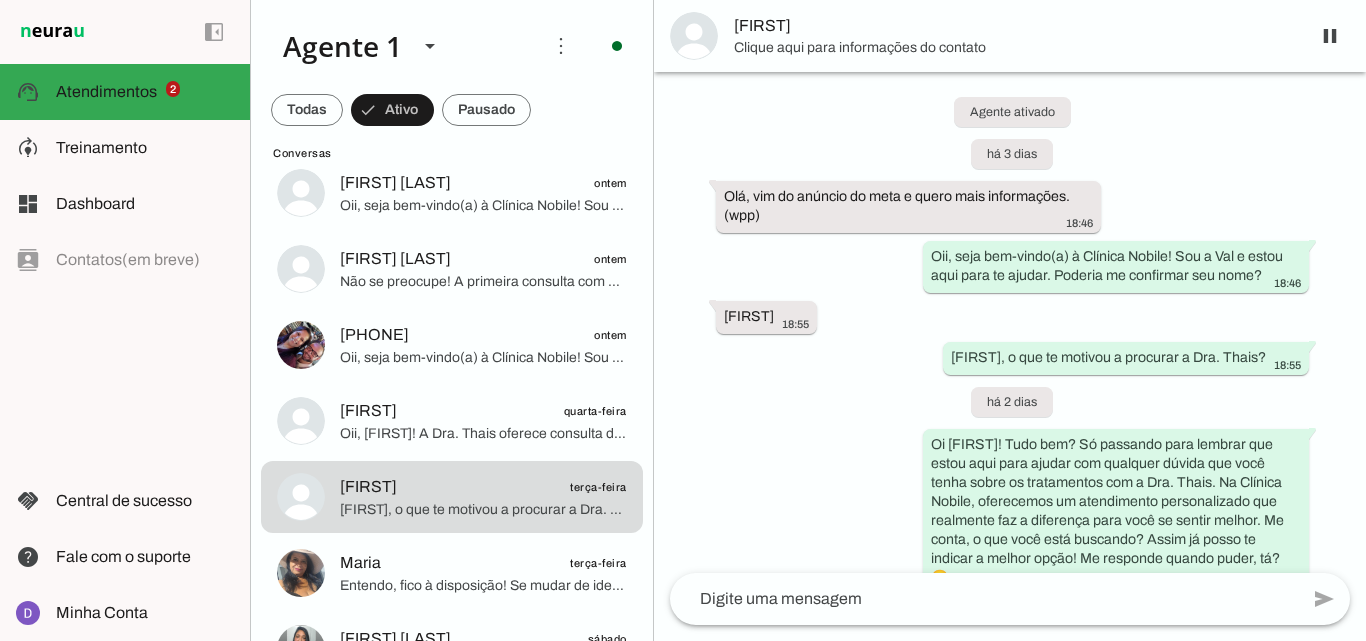 scroll, scrollTop: 29, scrollLeft: 0, axis: vertical 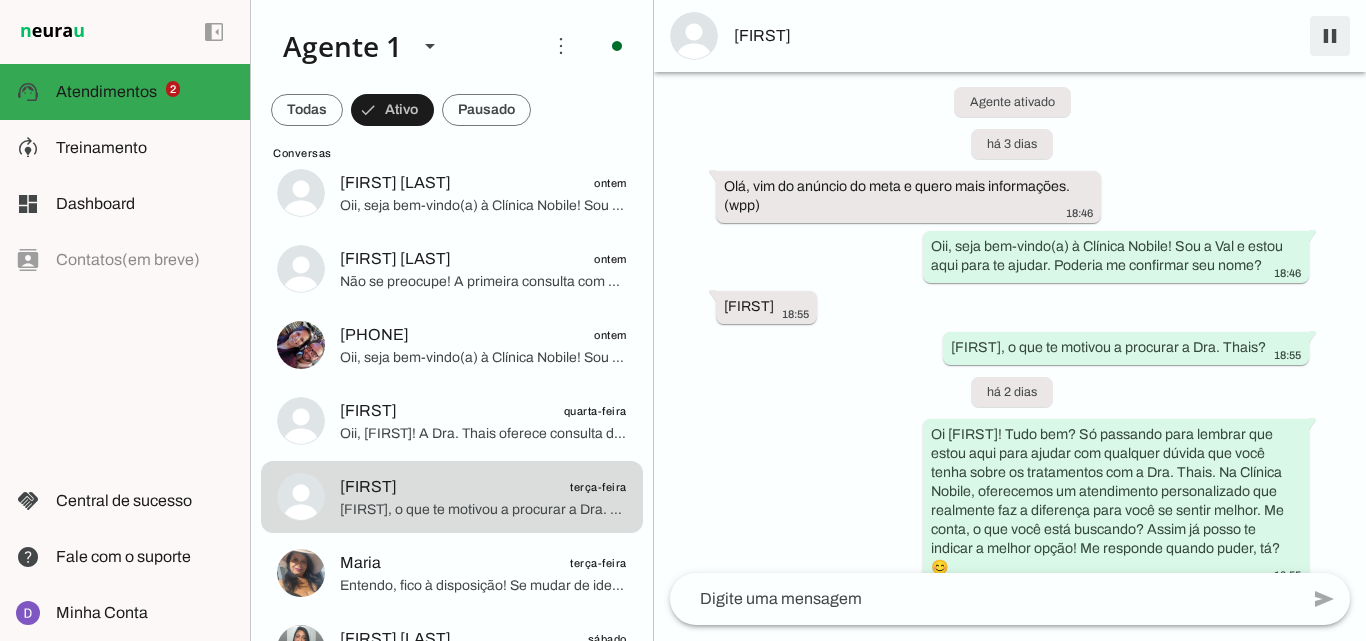 drag, startPoint x: 1334, startPoint y: 55, endPoint x: 430, endPoint y: 563, distance: 1036.957 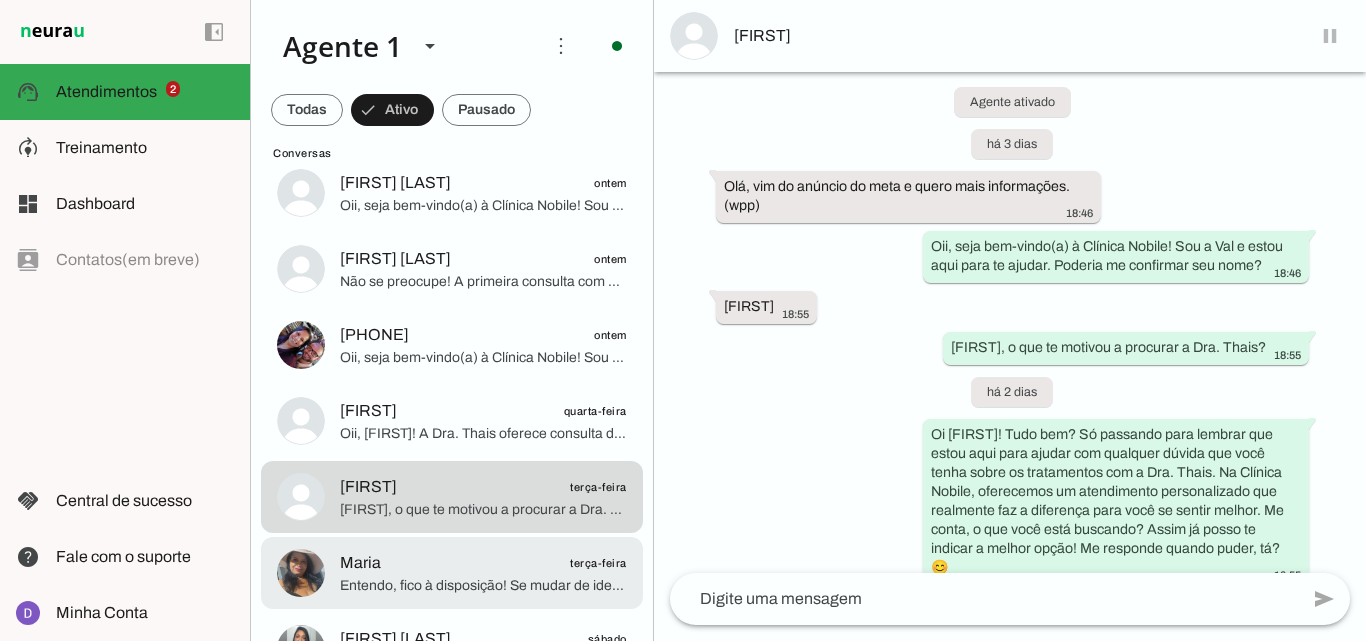 click on "Maria
terça-feira" 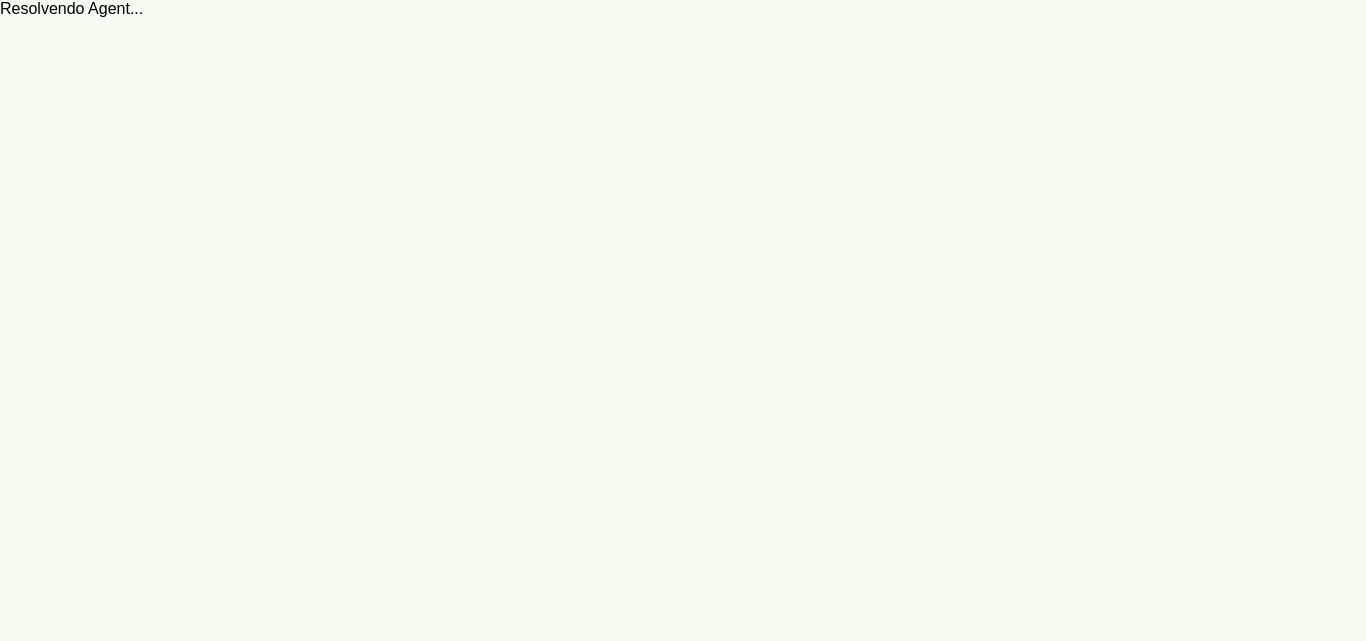 scroll, scrollTop: 0, scrollLeft: 0, axis: both 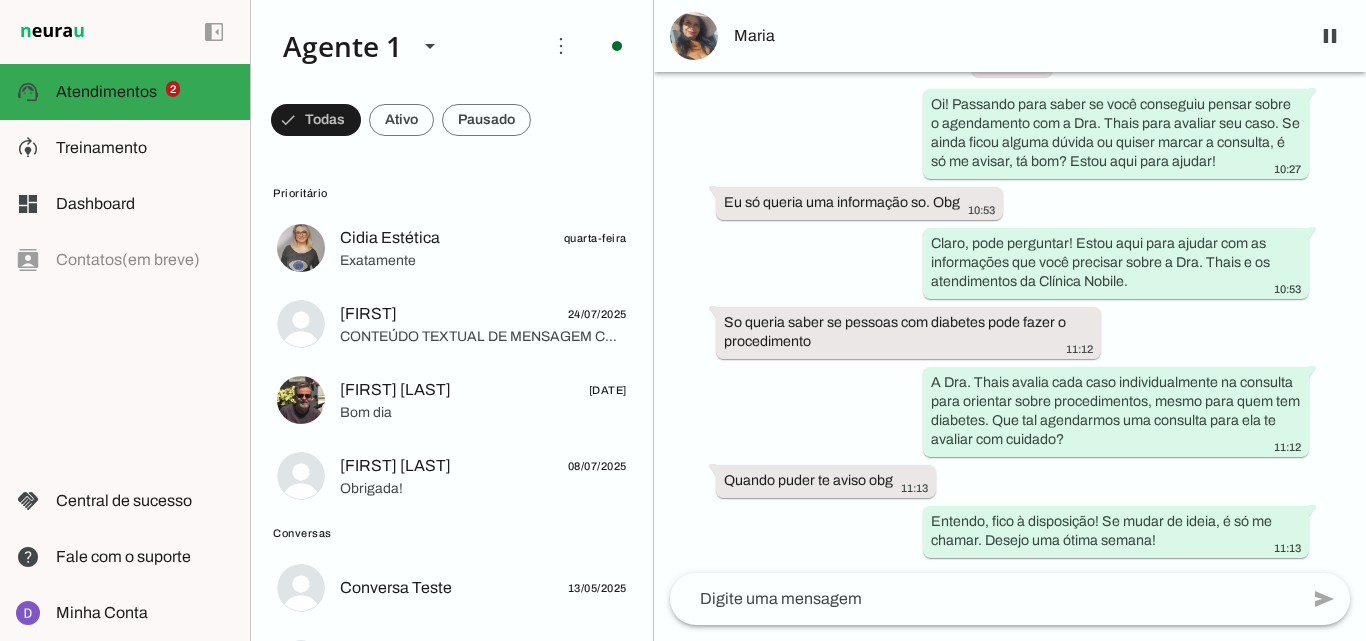 click at bounding box center [316, 120] 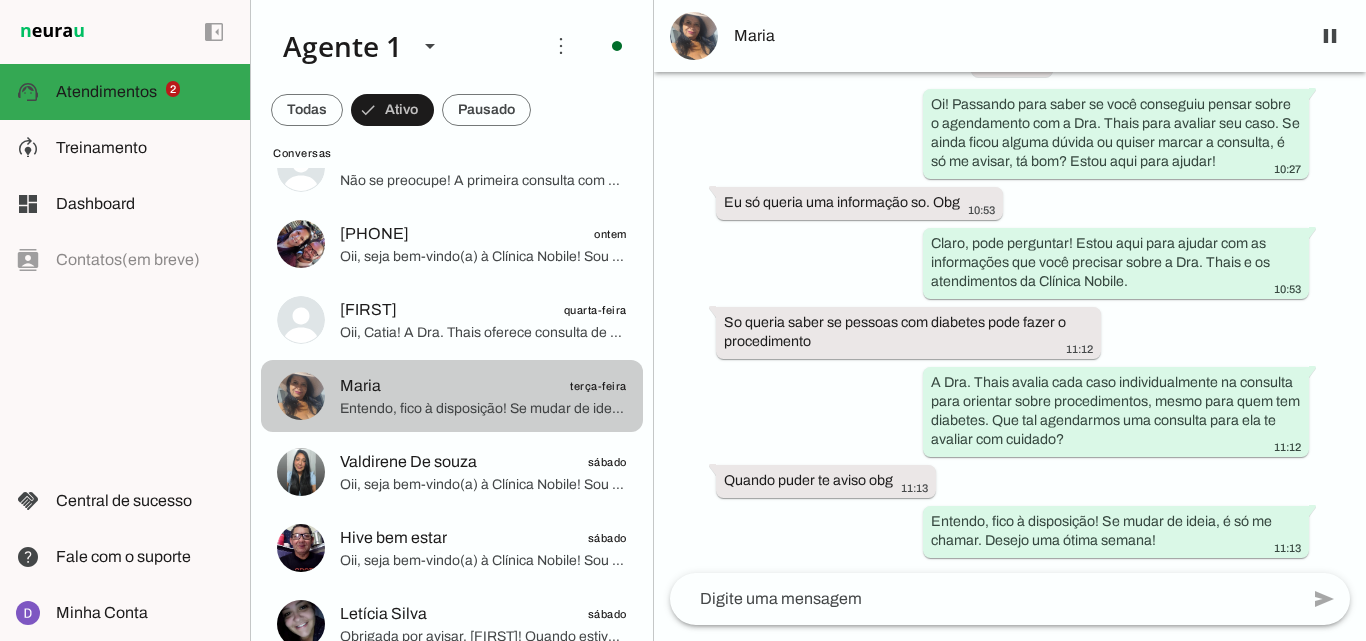 scroll, scrollTop: 447, scrollLeft: 0, axis: vertical 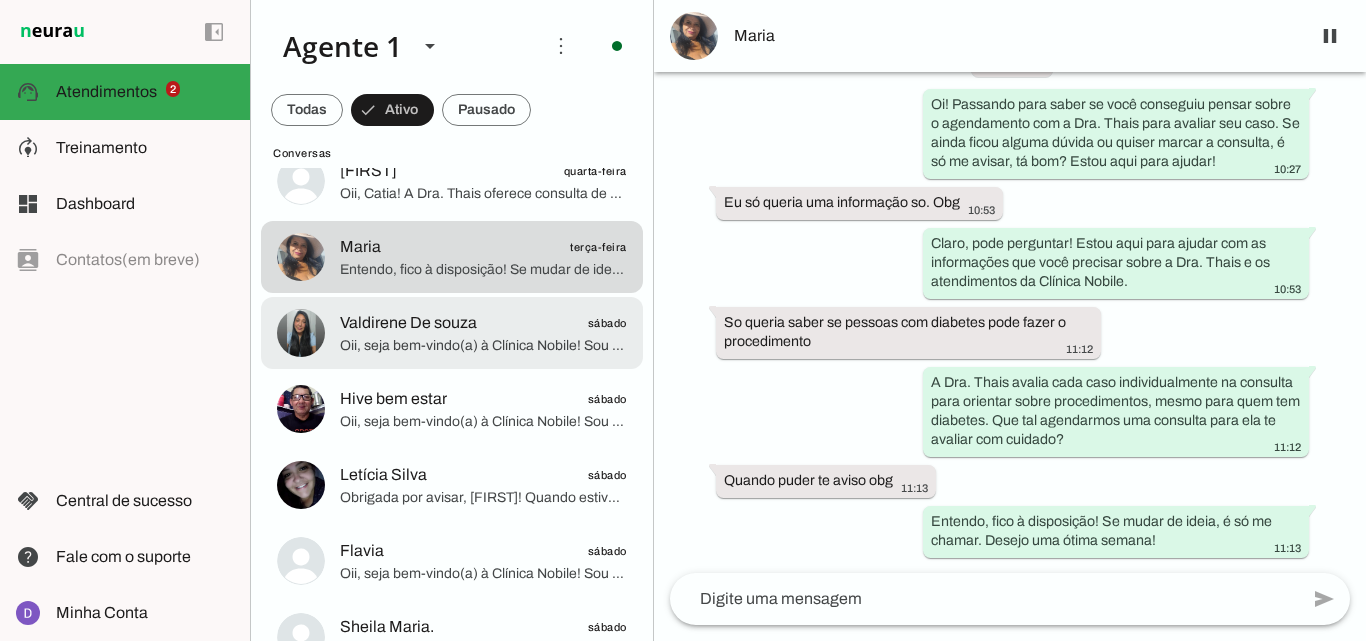 click at bounding box center (483, -199) 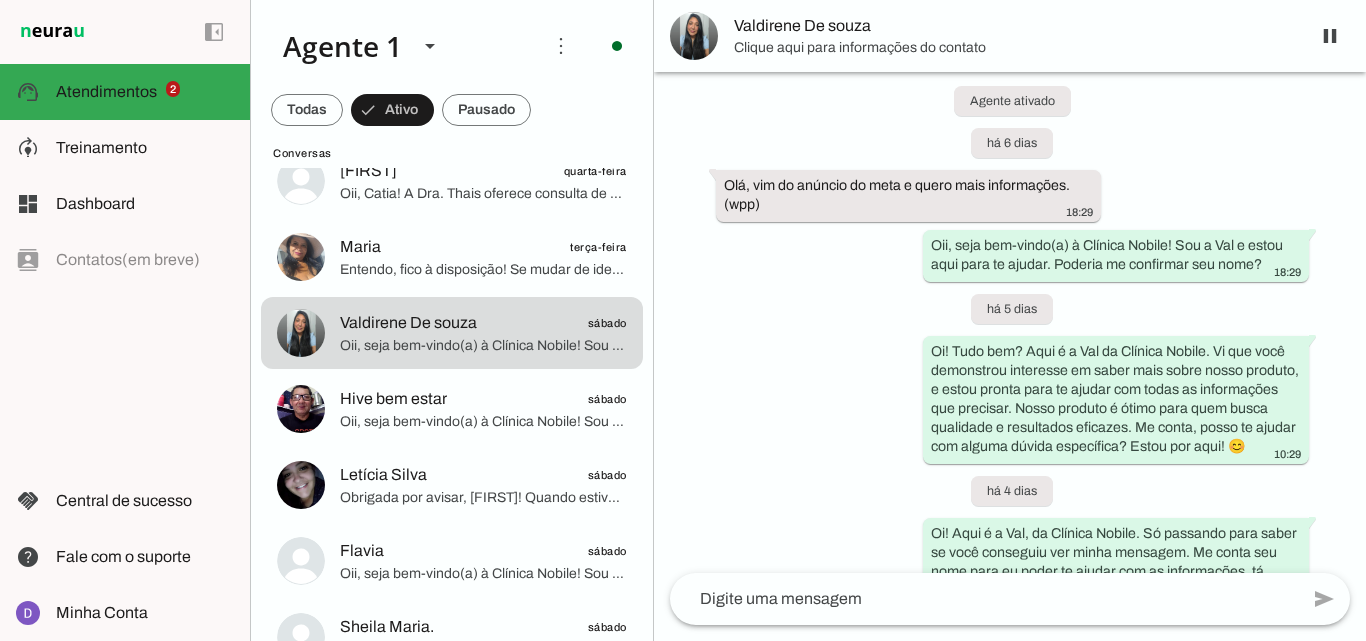 scroll, scrollTop: 68, scrollLeft: 0, axis: vertical 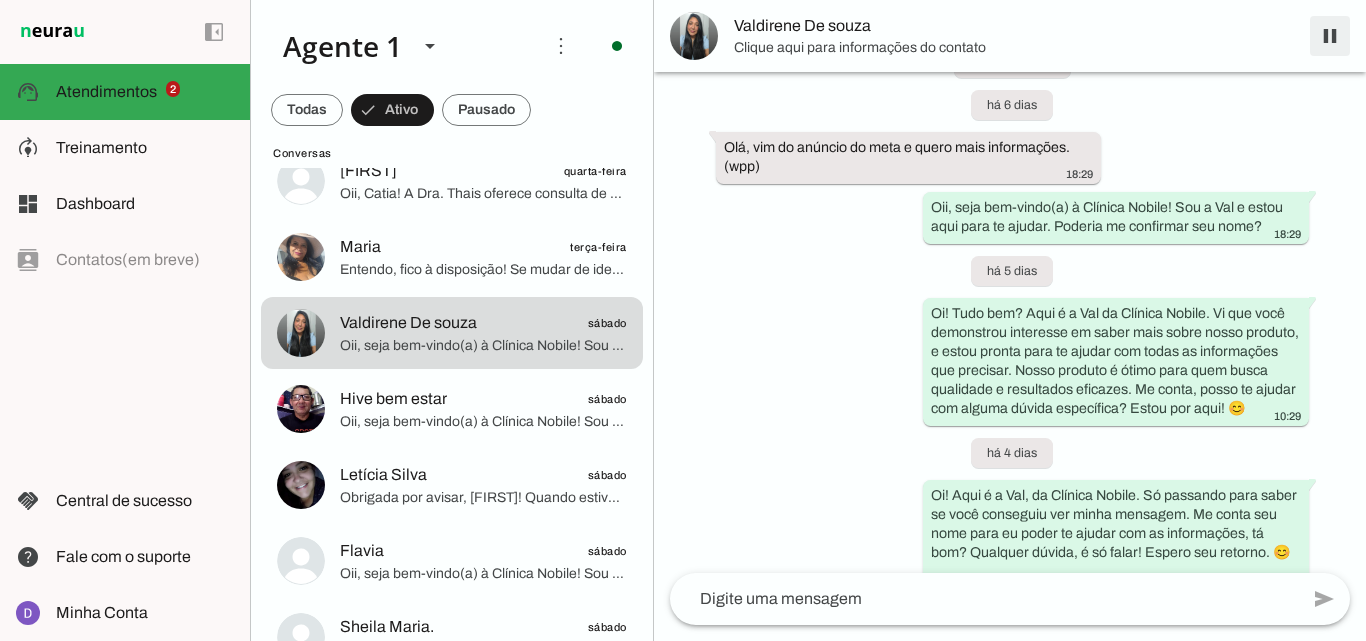 click at bounding box center (1330, 36) 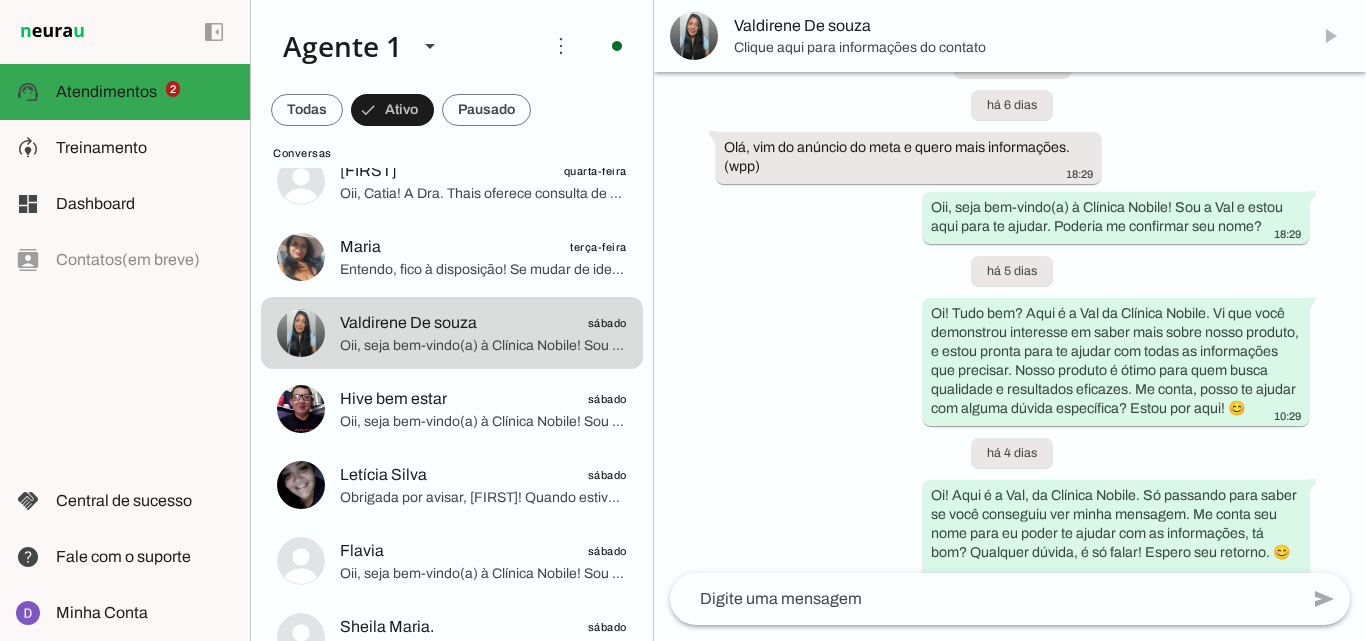 scroll, scrollTop: 0, scrollLeft: 0, axis: both 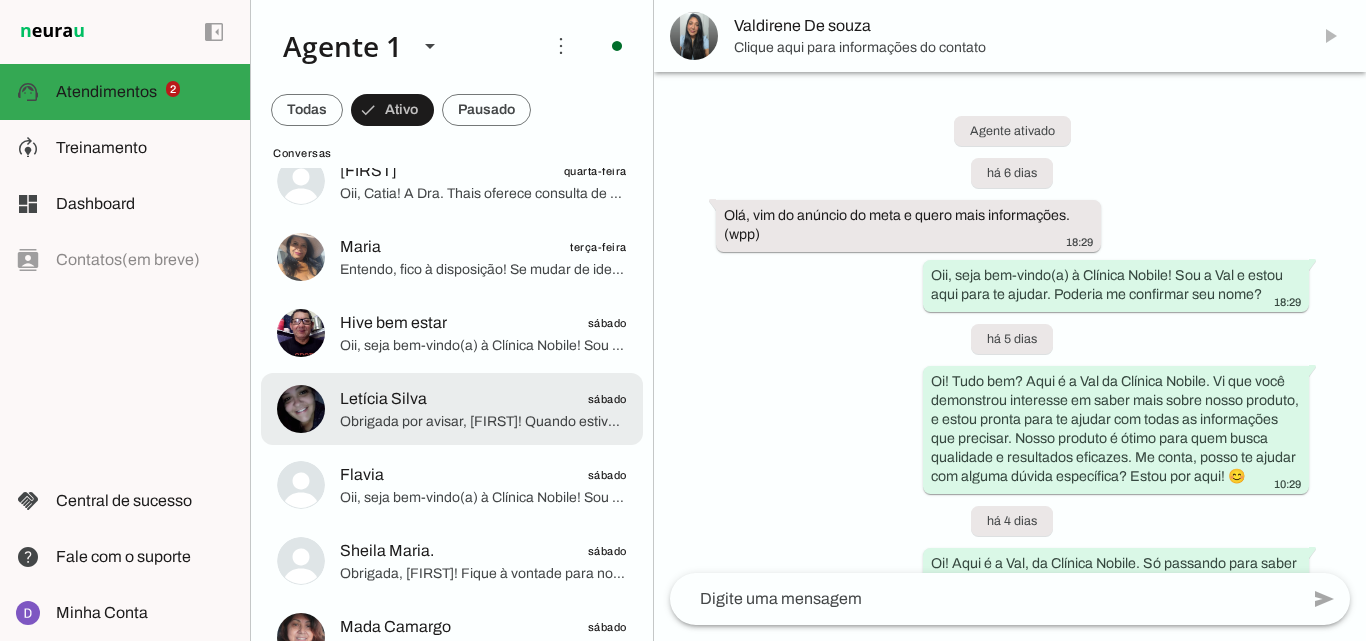 click on "Letícia Silva
sábado" 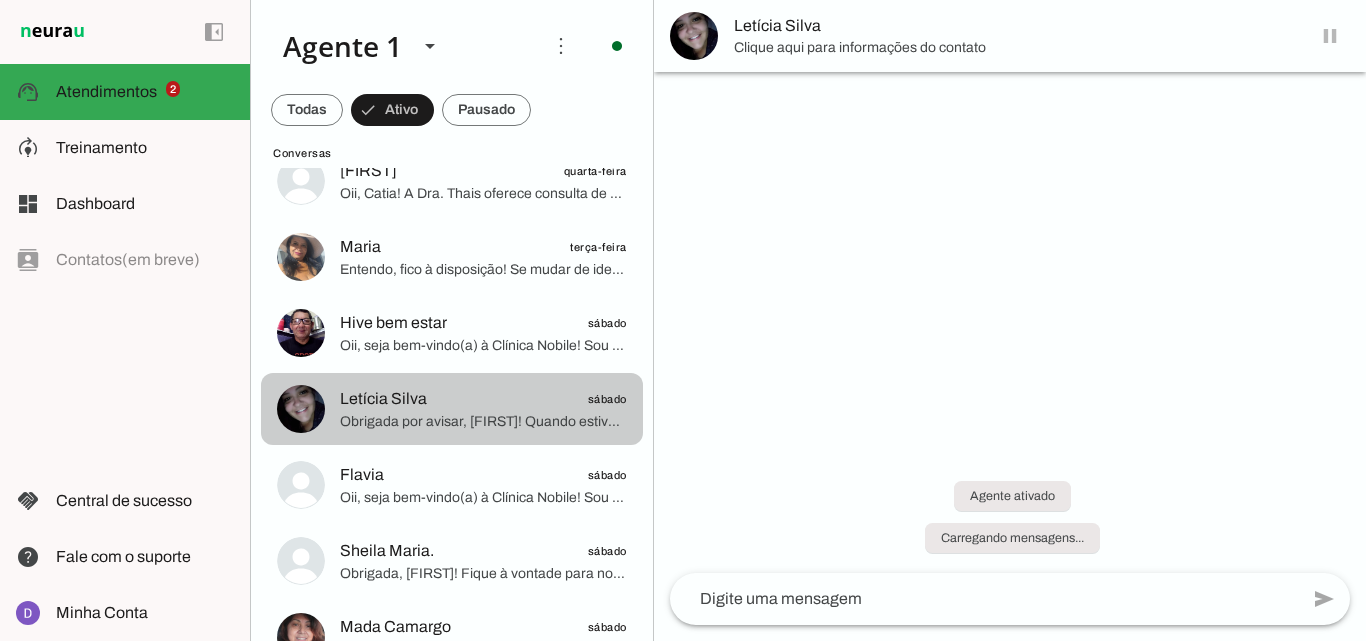 scroll, scrollTop: 322, scrollLeft: 0, axis: vertical 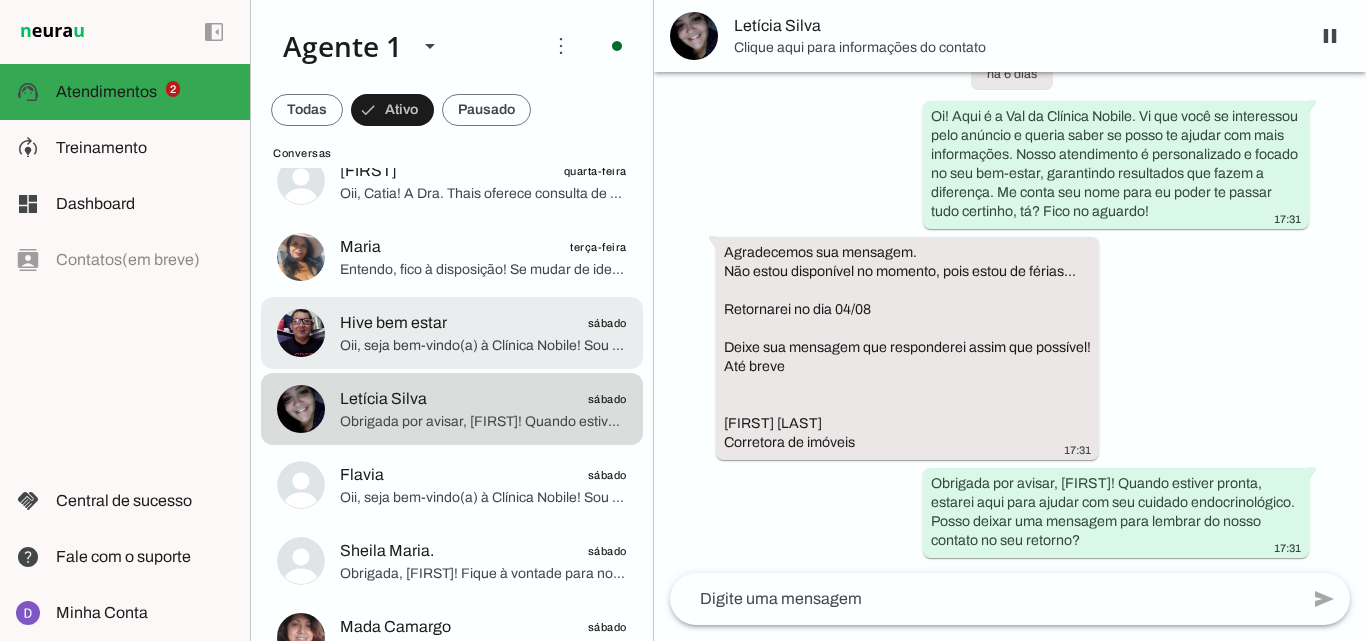 click on "Oii, seja bem-vindo(a) à Clínica Nobile! Sou a Val e estou aqui para te ajudar com o atendimento da Dra. Thais, endocrinologista com mais de 10 anos de experiência. Poderia me confirmar seu nome?" 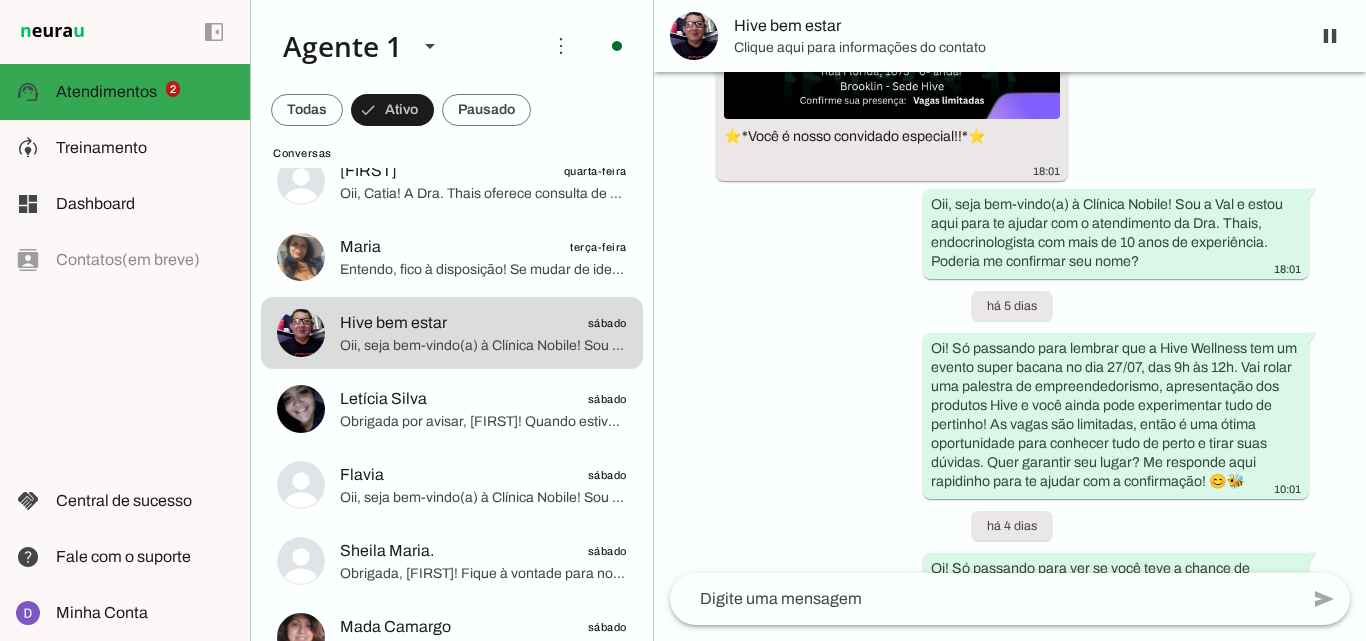 scroll, scrollTop: 420, scrollLeft: 0, axis: vertical 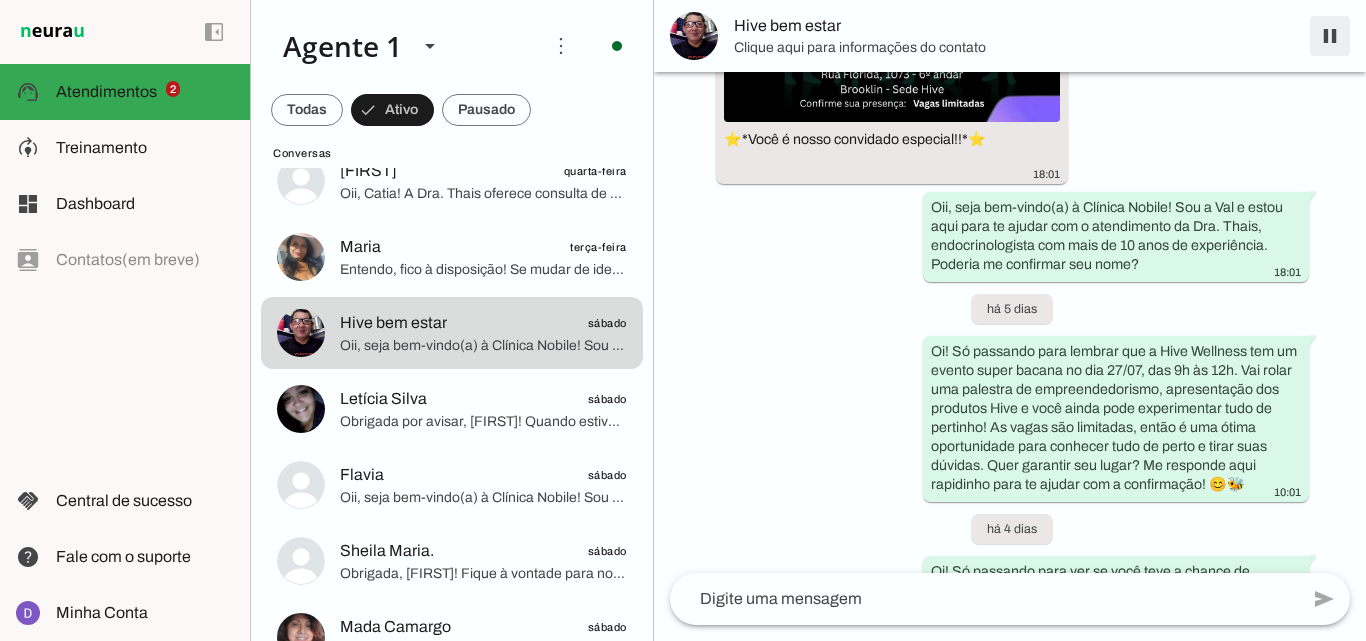 click at bounding box center (1330, 36) 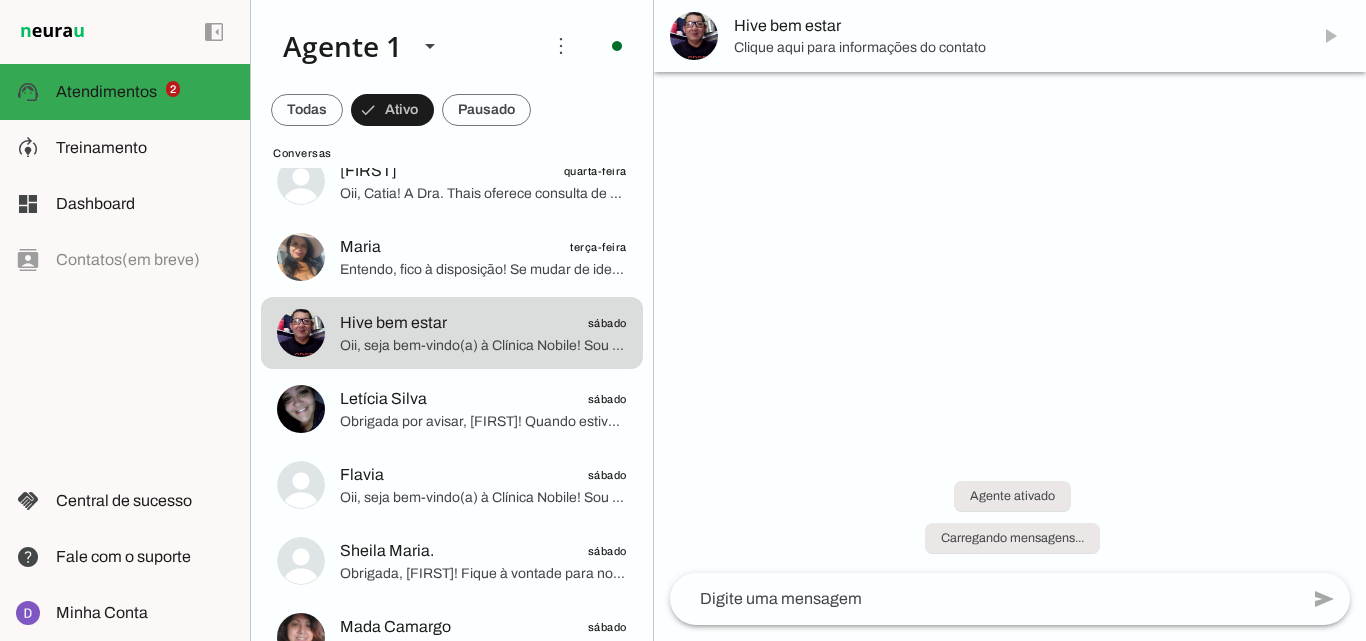 scroll, scrollTop: 0, scrollLeft: 0, axis: both 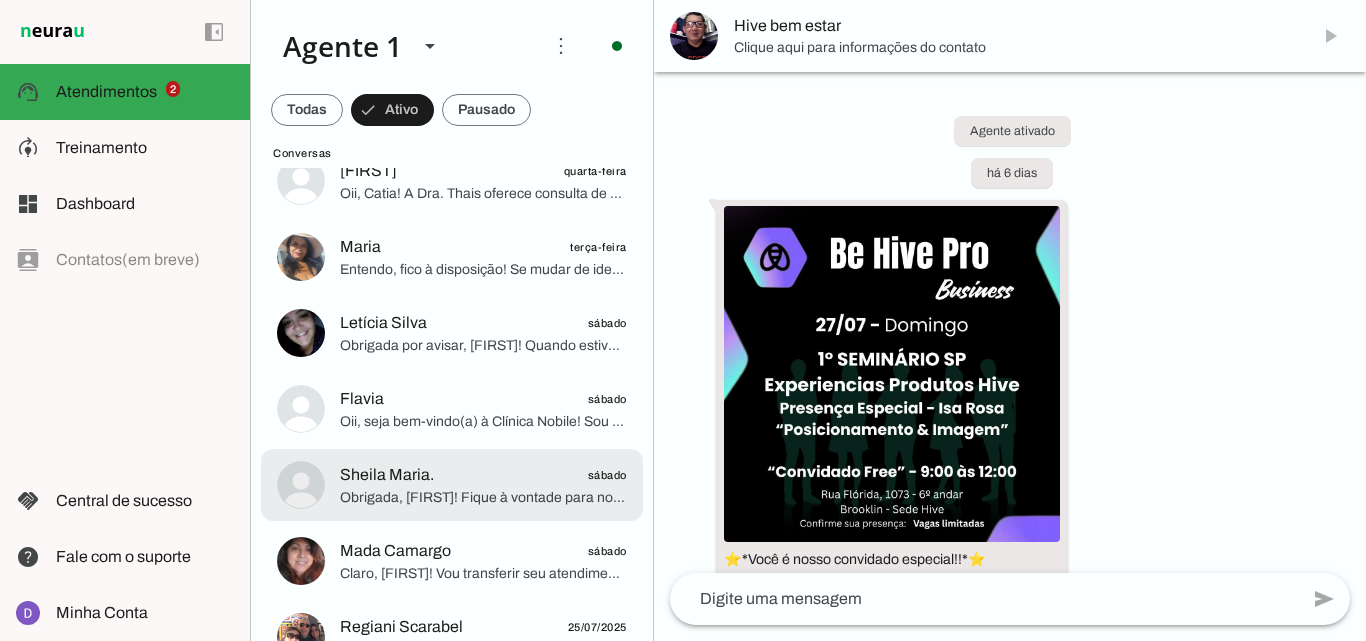 click on "Obrigada, [FIRST]! Fique à vontade para nos procurar quando precisar. Tenha um excelente dia!" 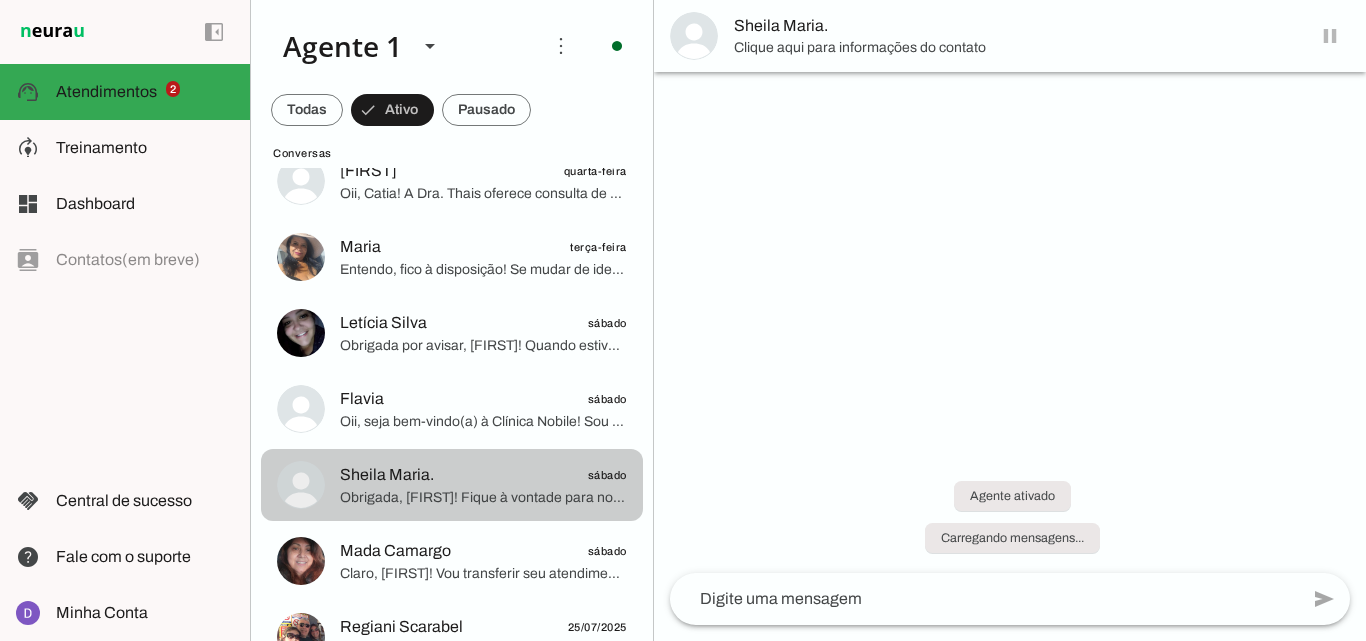 scroll, scrollTop: 512, scrollLeft: 0, axis: vertical 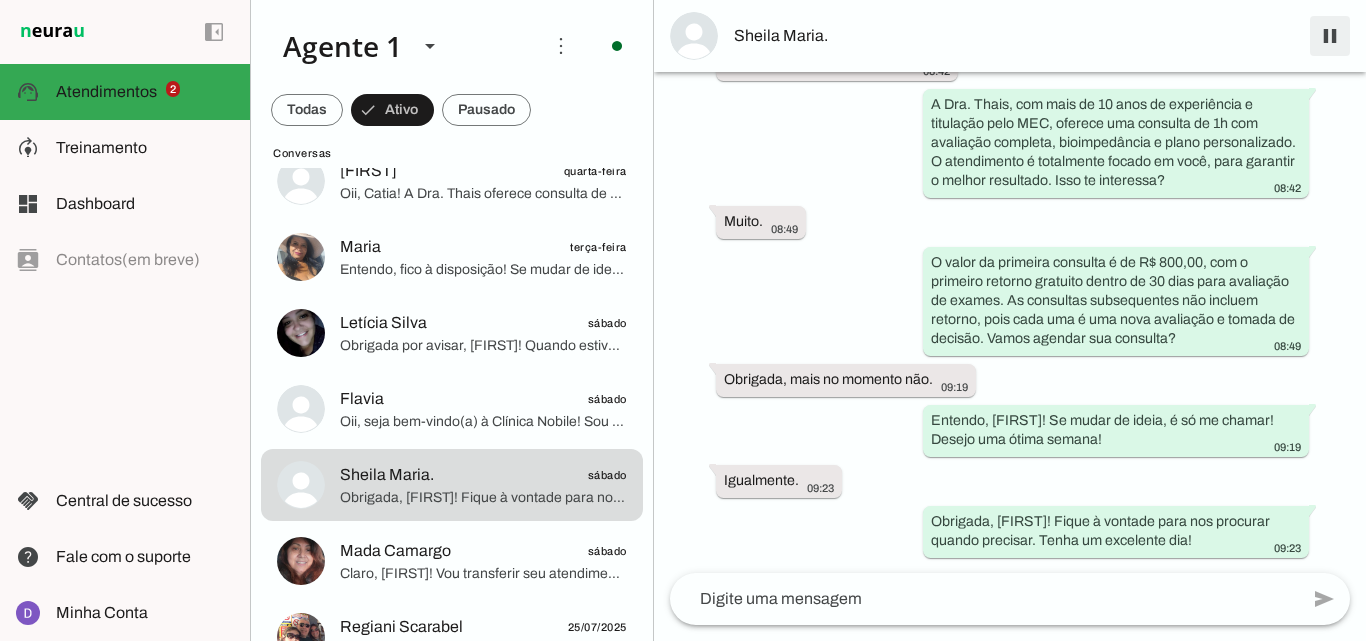 click at bounding box center (1330, 36) 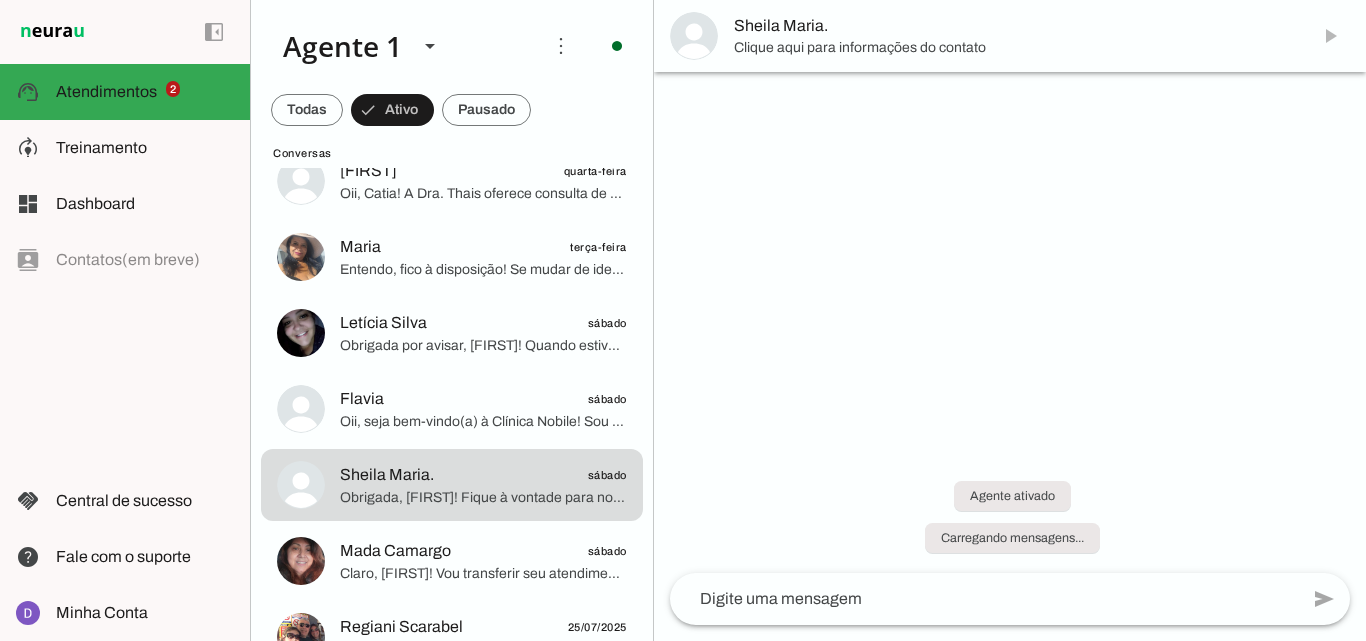 scroll, scrollTop: 0, scrollLeft: 0, axis: both 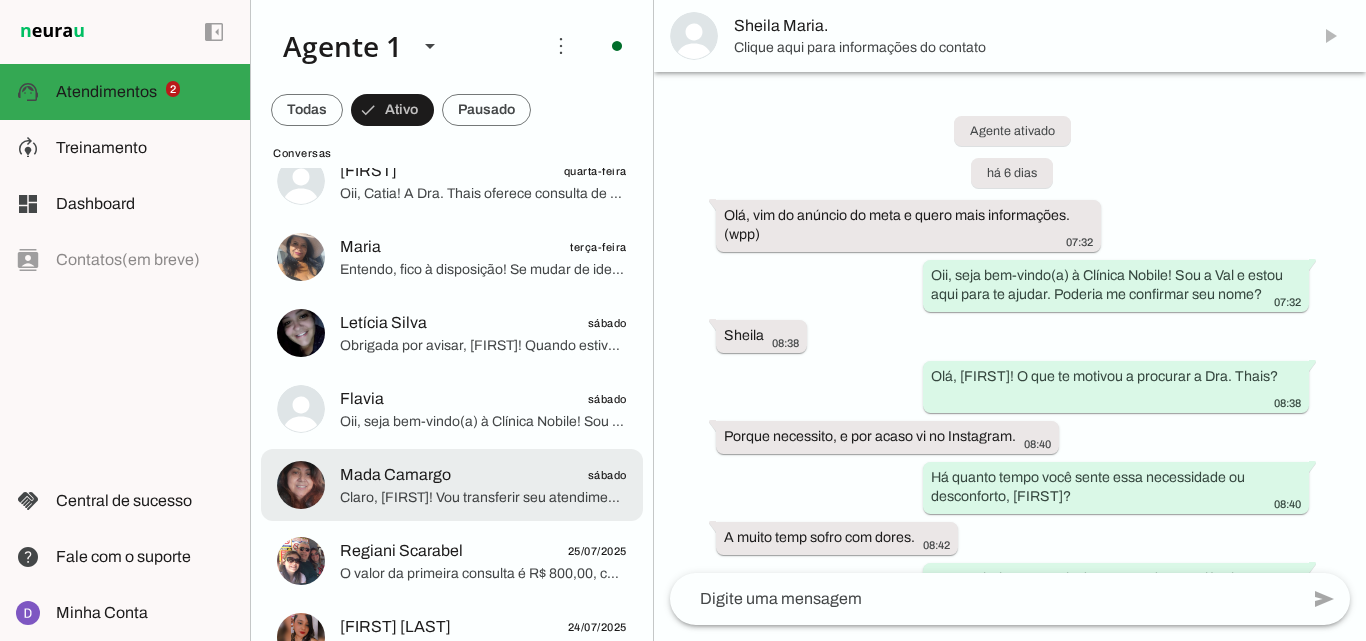 click on "Mada Camargo" 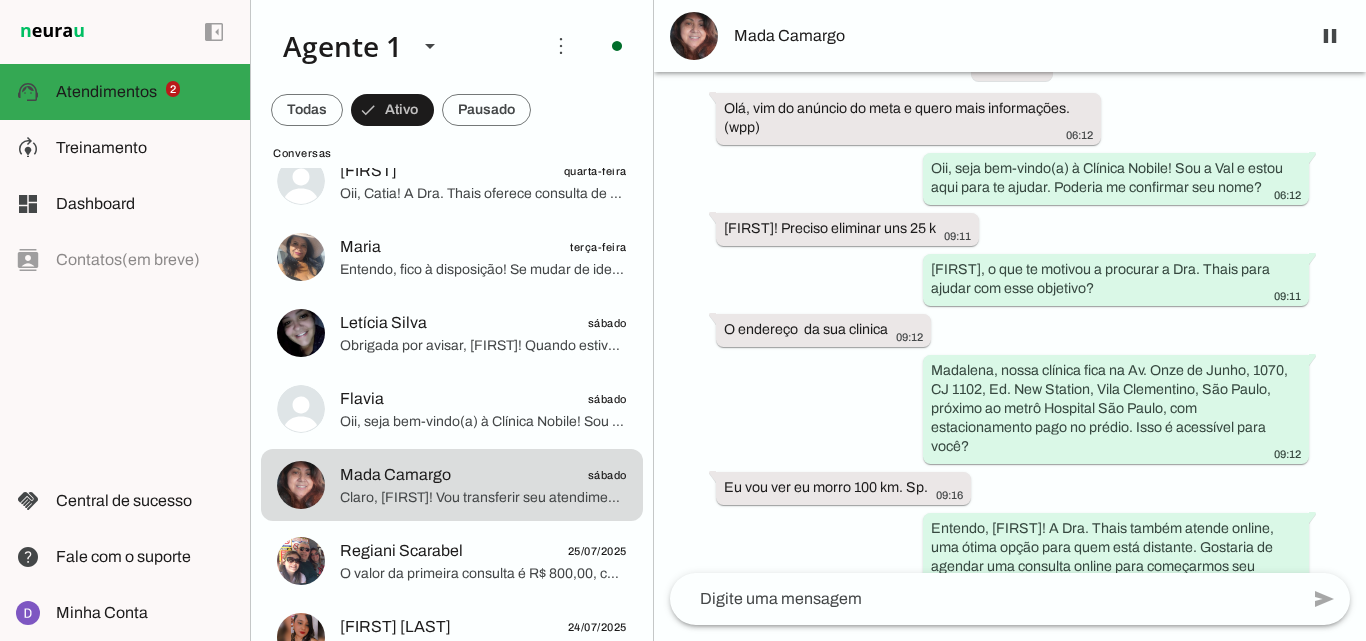 scroll, scrollTop: 291, scrollLeft: 0, axis: vertical 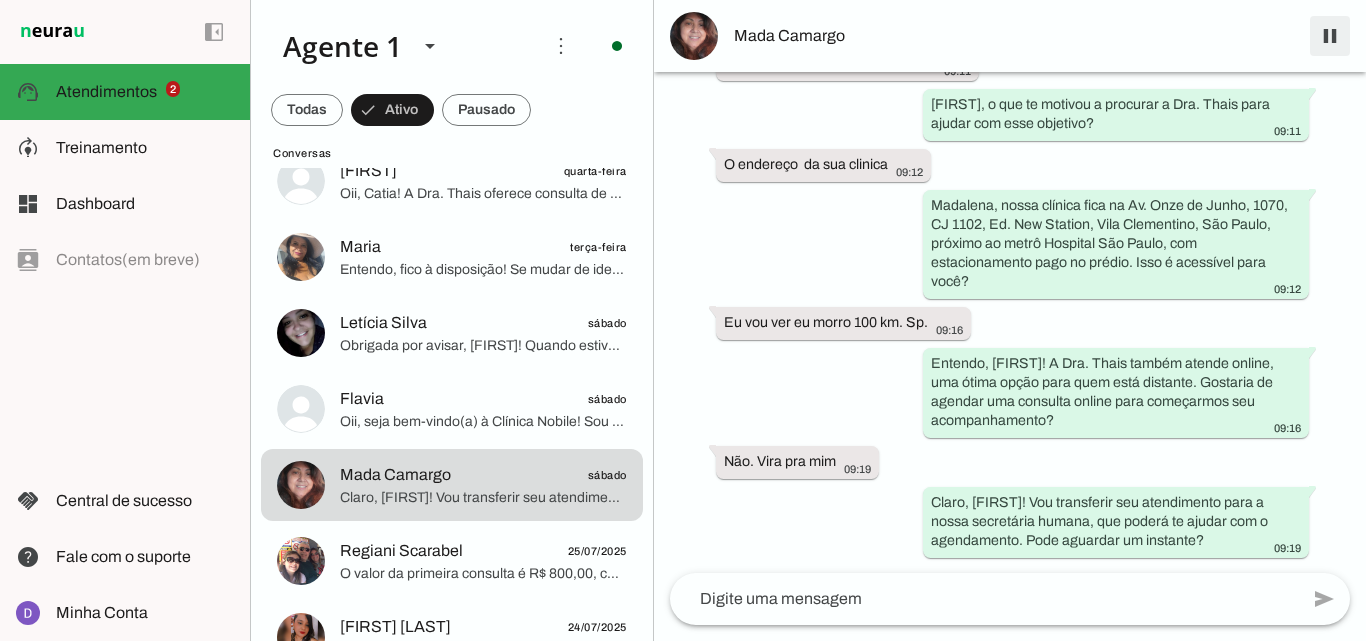 click at bounding box center [1330, 36] 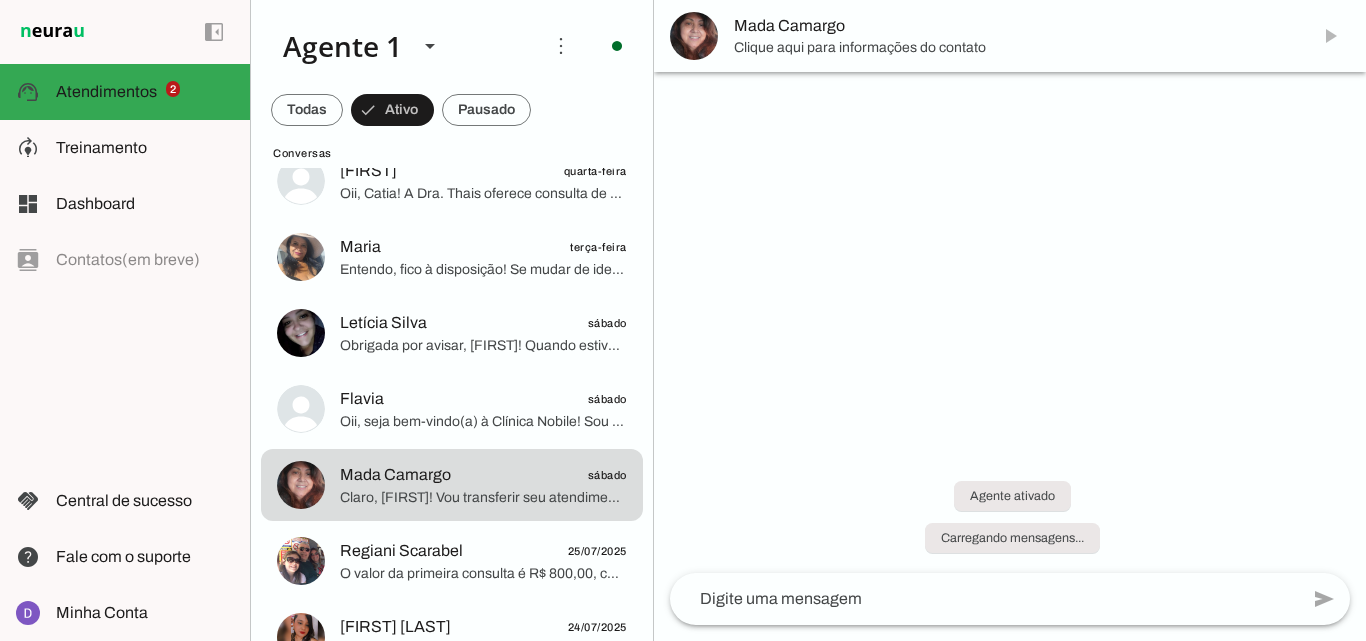 scroll, scrollTop: 0, scrollLeft: 0, axis: both 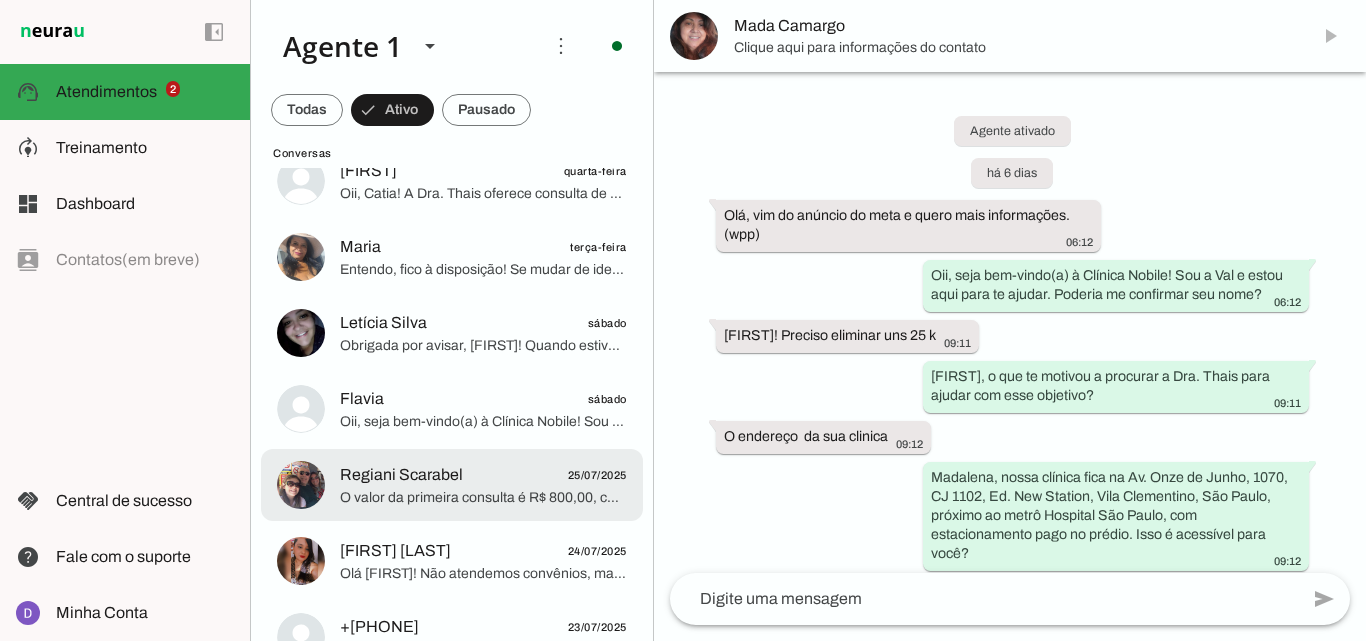 click on "O valor da primeira consulta é R$ 800,00, com retorno gratuito em 30 dias para avaliação dos exames. As consultas seguintes são novas avaliações. Vamos agendar sua consulta?" 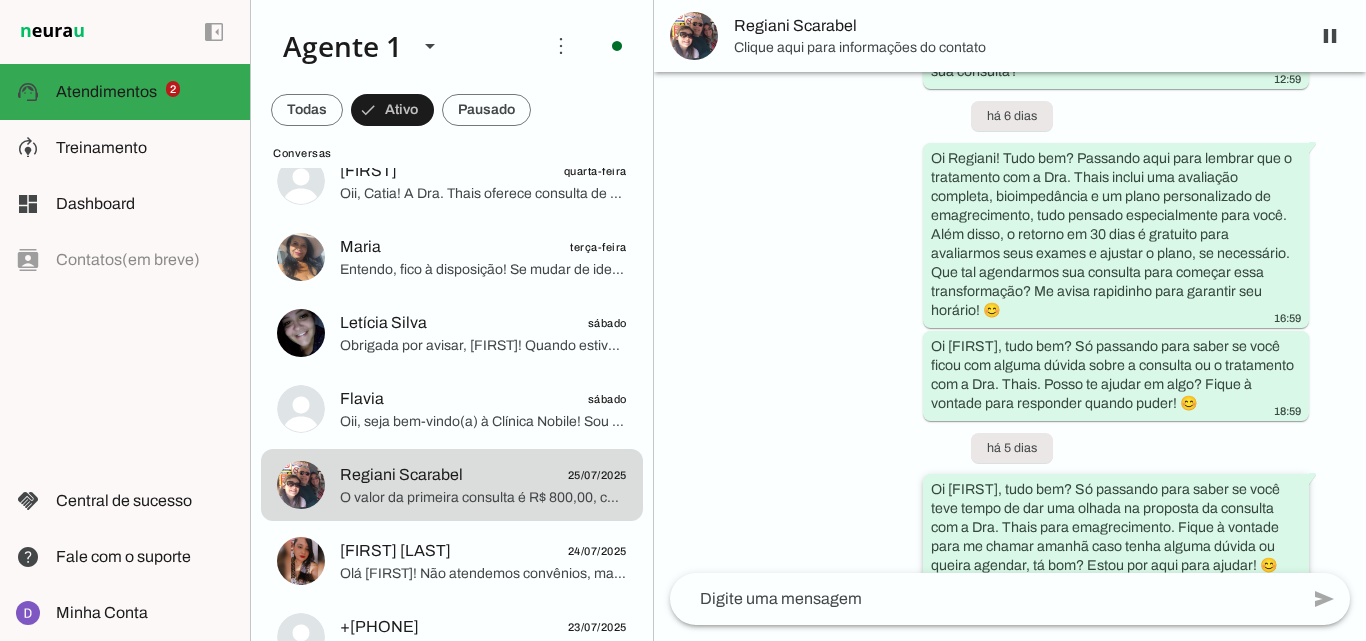 scroll, scrollTop: 1268, scrollLeft: 0, axis: vertical 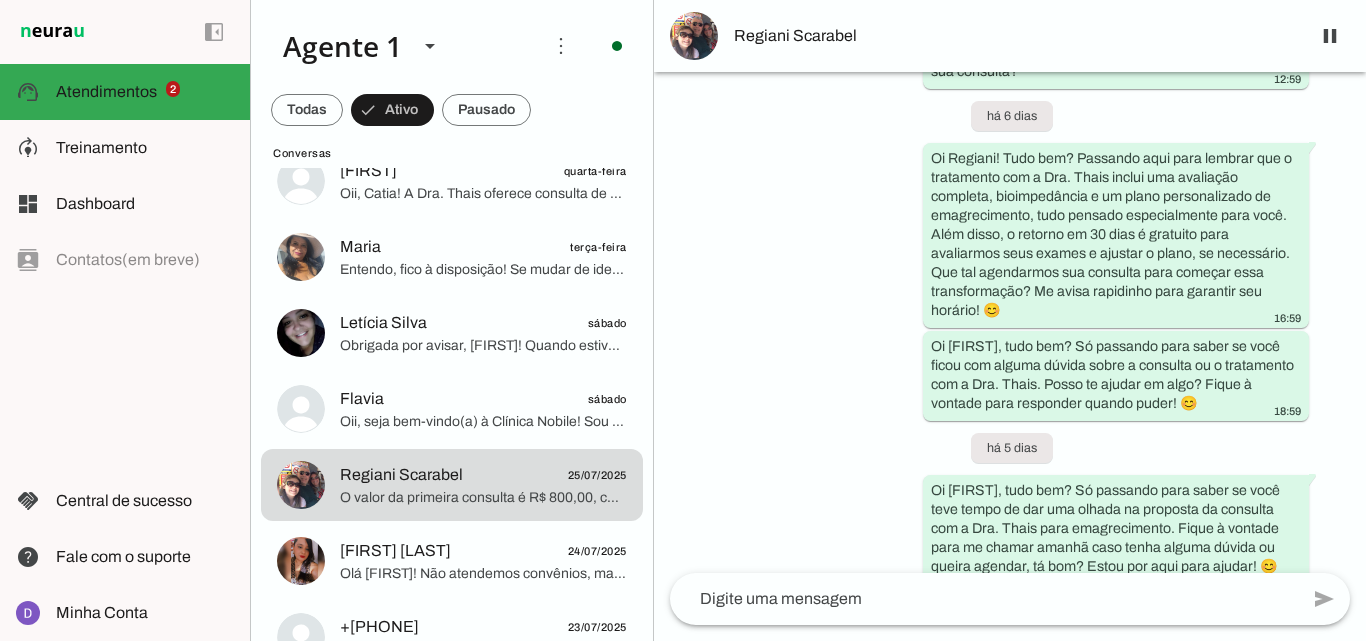 drag, startPoint x: 1057, startPoint y: 317, endPoint x: 1325, endPoint y: 34, distance: 389.7602 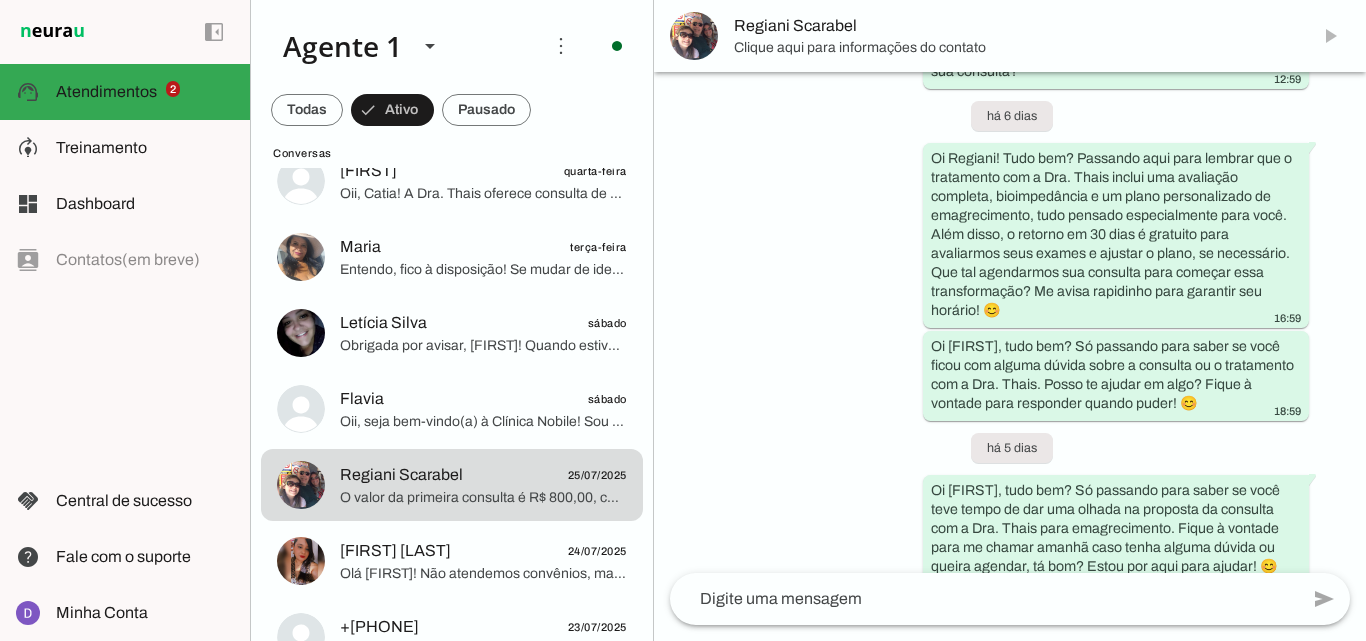 scroll, scrollTop: 0, scrollLeft: 0, axis: both 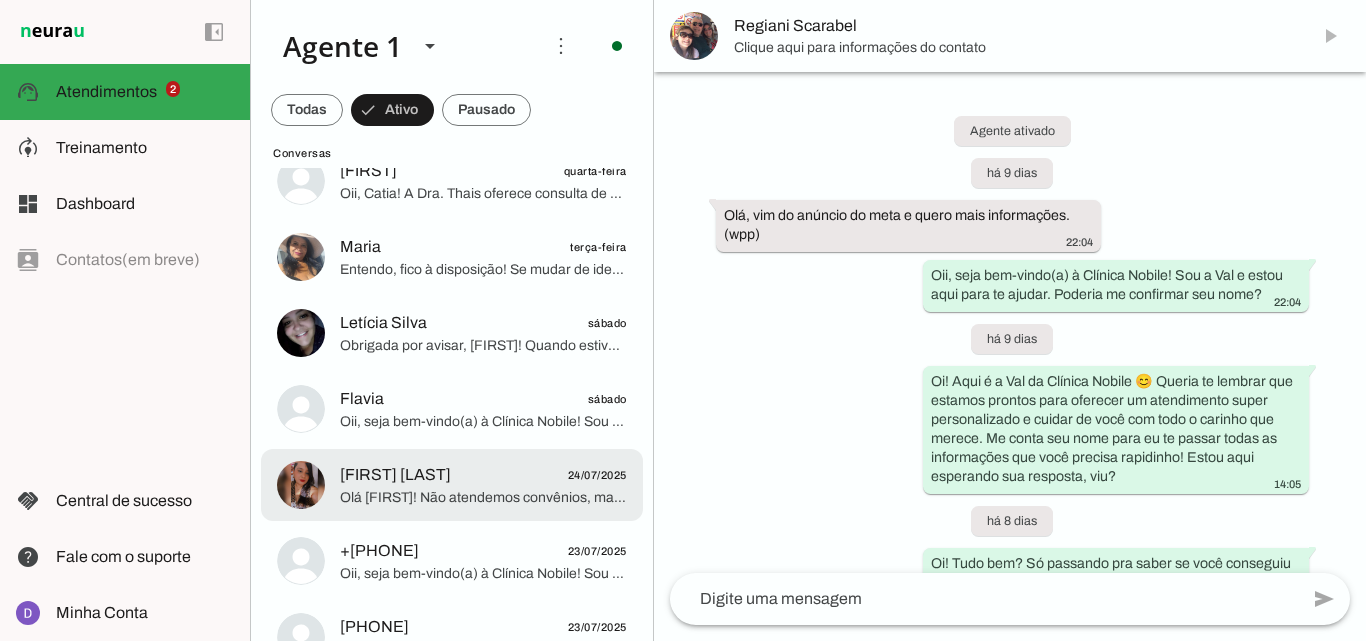 click at bounding box center [483, -199] 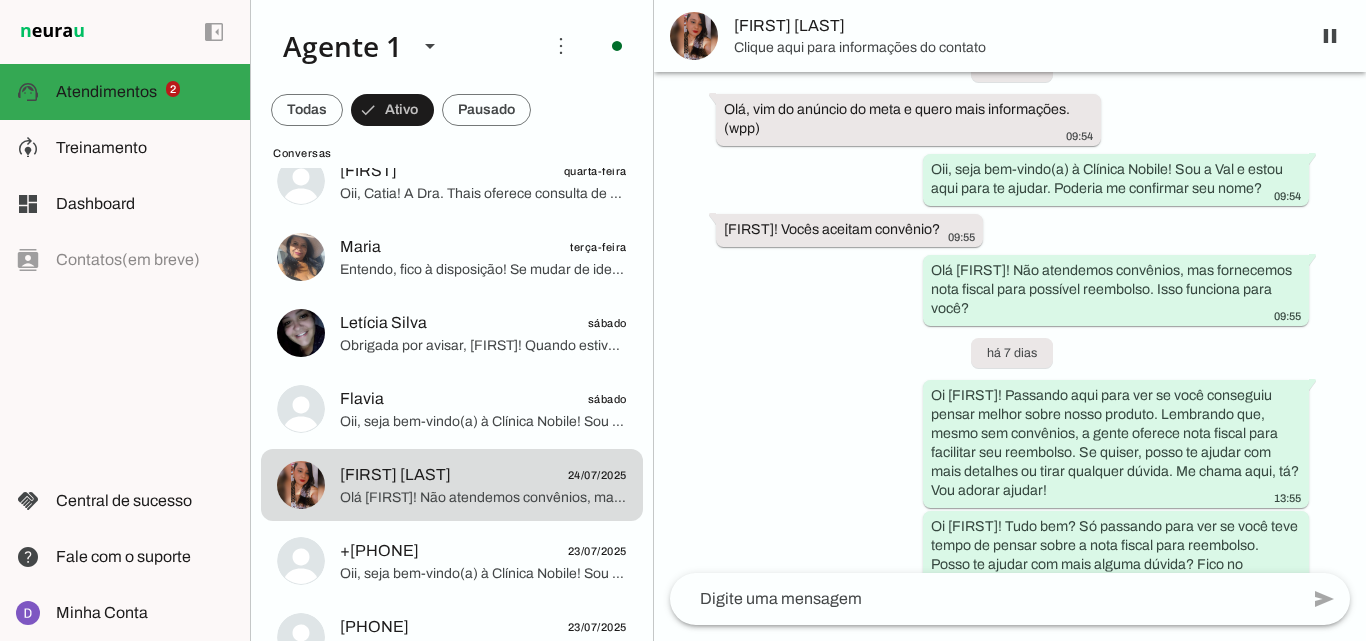 scroll, scrollTop: 124, scrollLeft: 0, axis: vertical 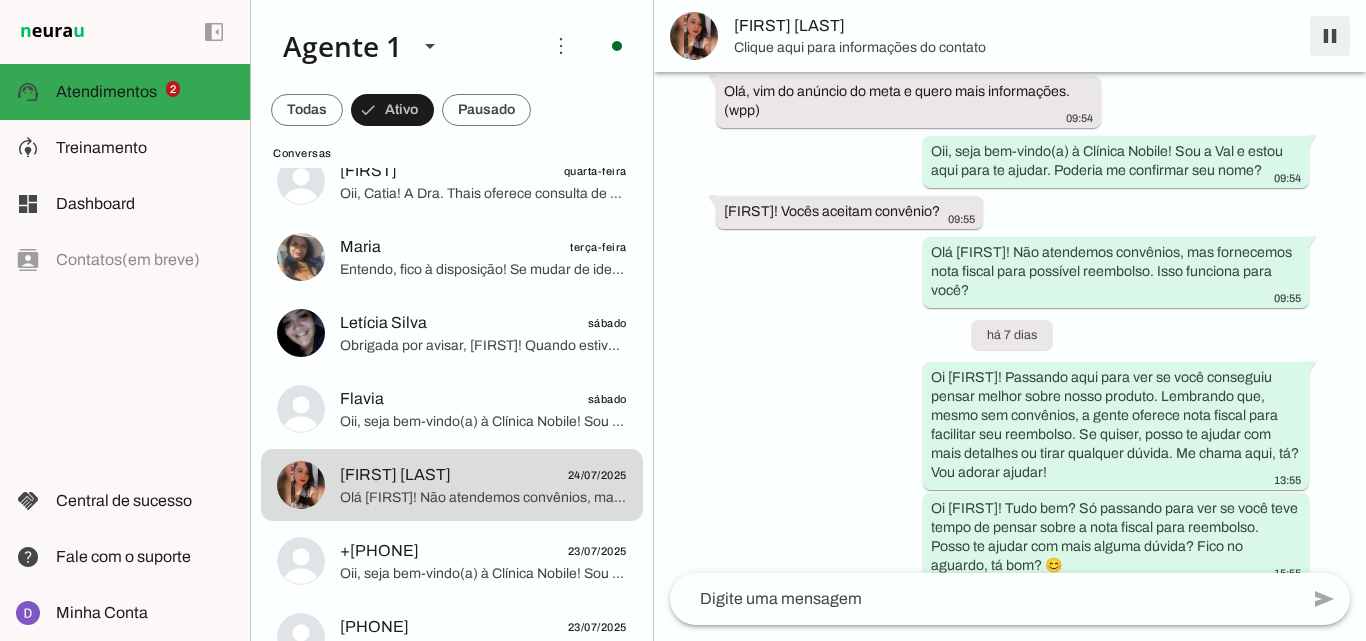 click at bounding box center (1330, 36) 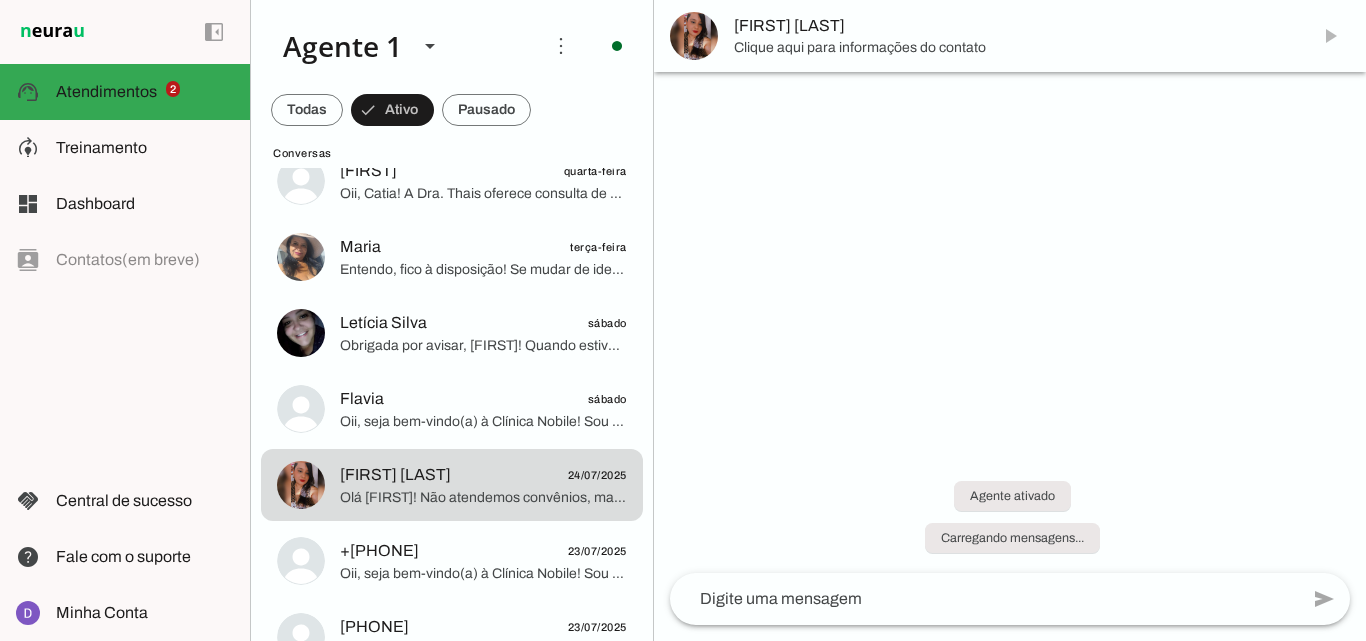 scroll, scrollTop: 0, scrollLeft: 0, axis: both 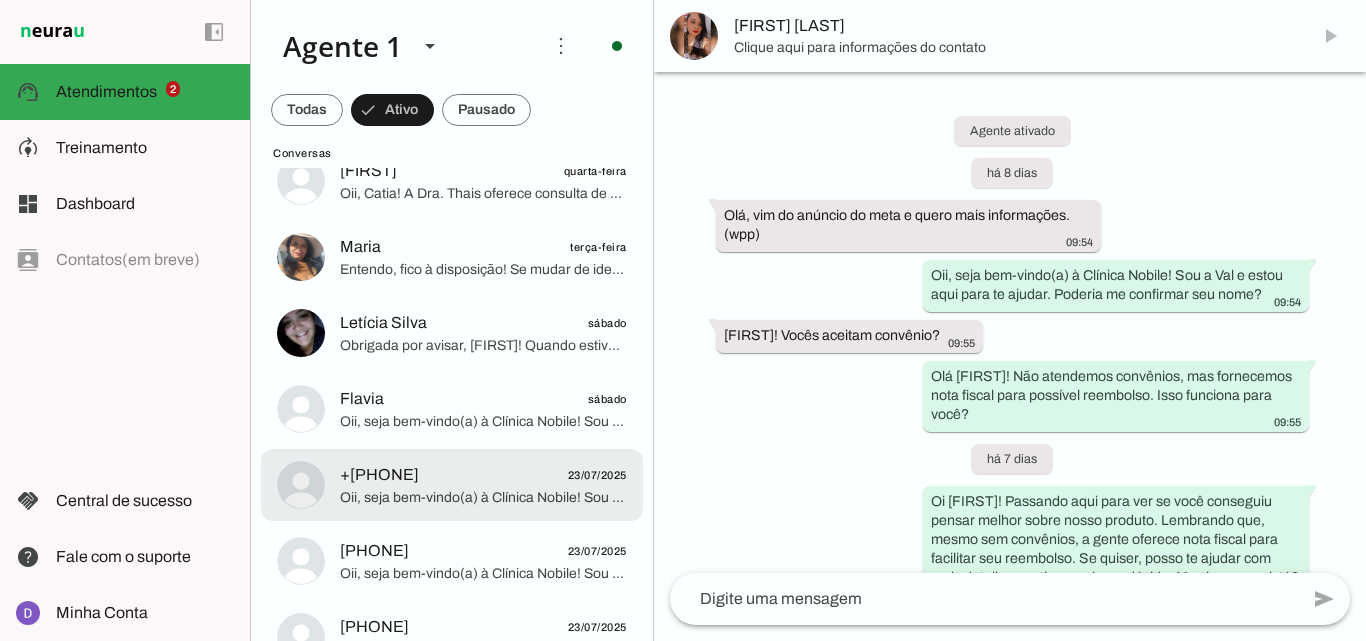 click on "[NUMBER]
[DATE]
Oii, seja bem-vindo(a) à Clínica Nobile! Sou a Val e estou aqui para te ajudar. Poderia me confirmar seu nome?" at bounding box center (452, -199) 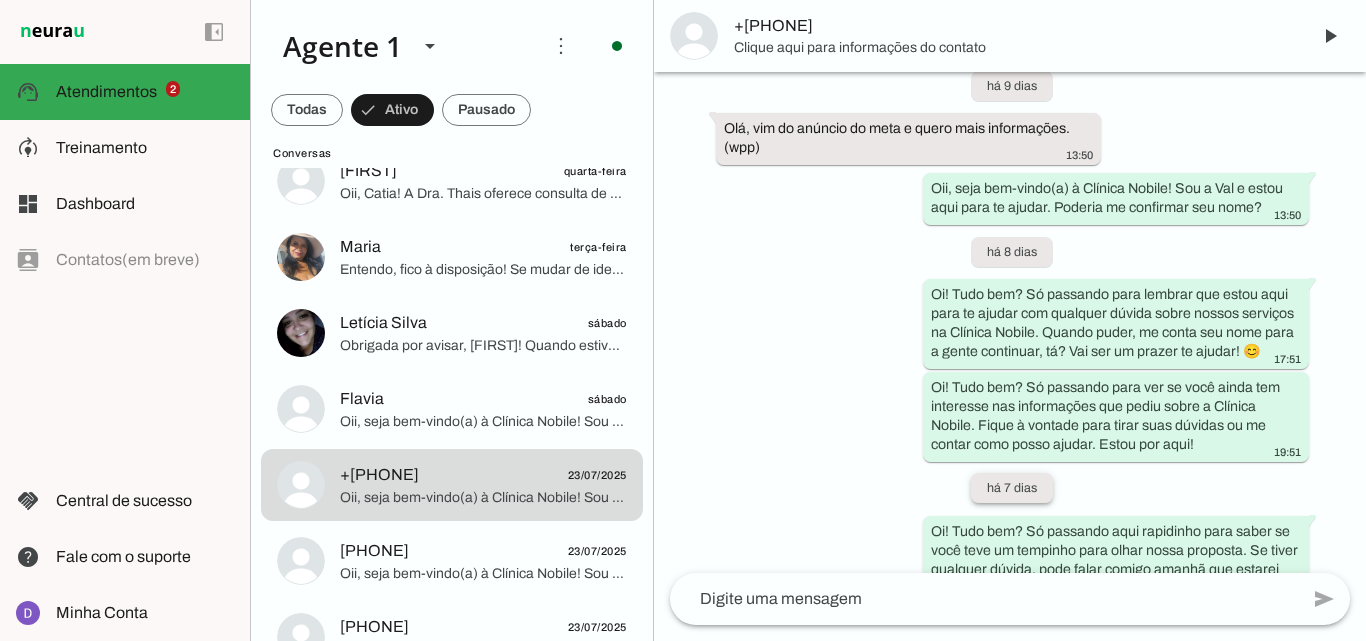 scroll, scrollTop: 0, scrollLeft: 0, axis: both 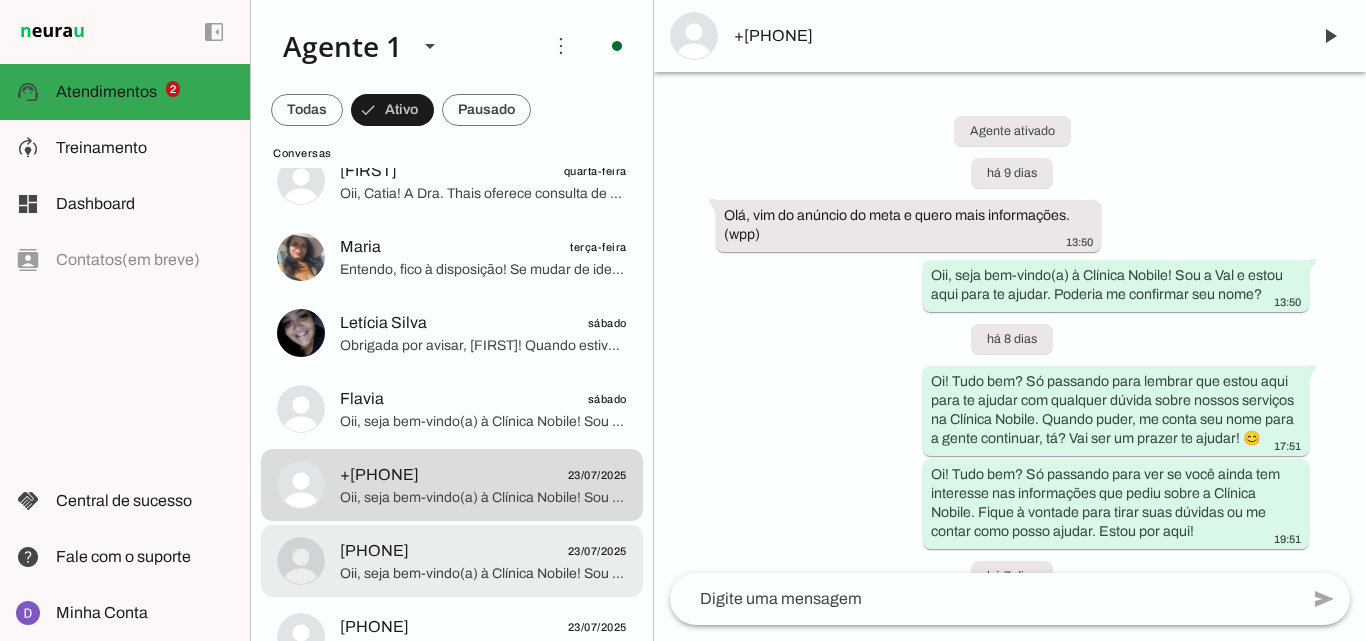 click on "+[PHONE]
23/07/2025" 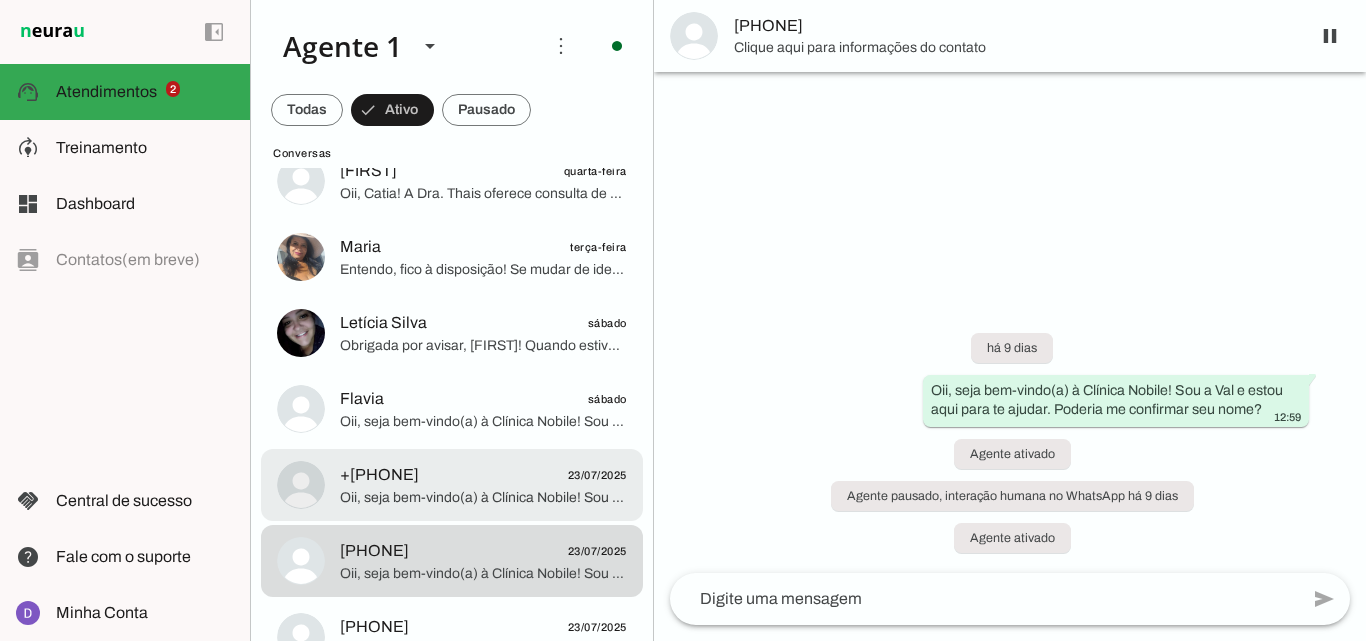 click on "+[PHONE]
23/07/2025" 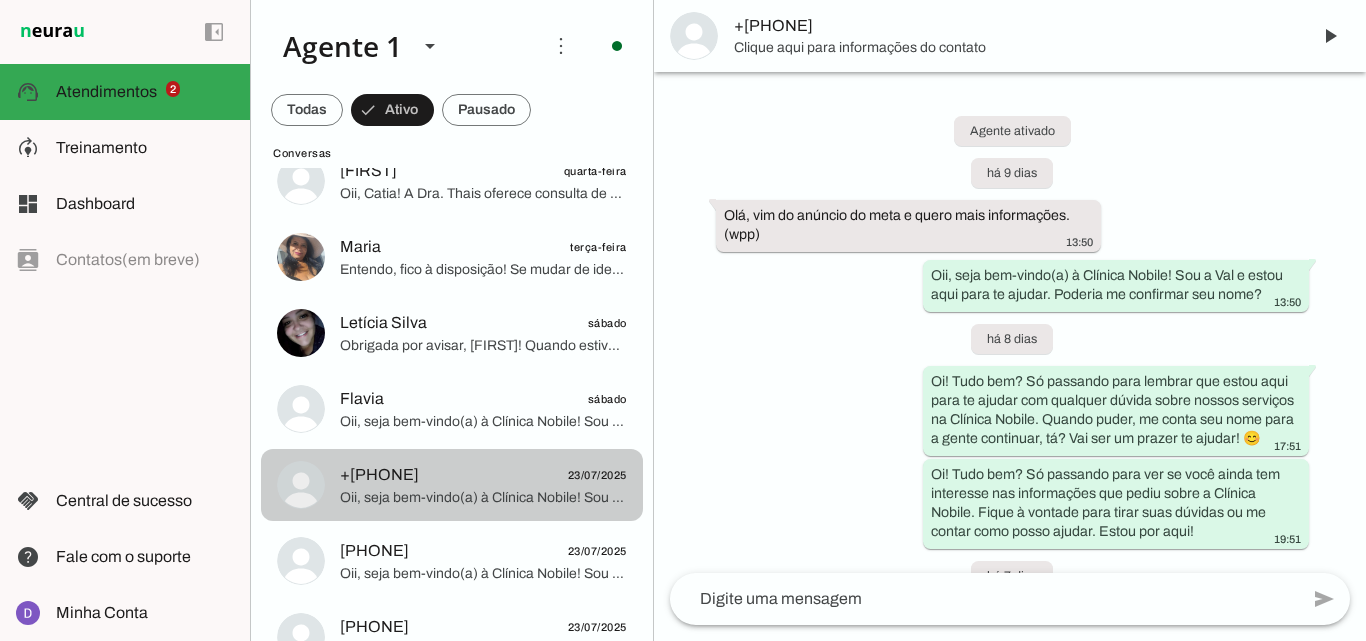scroll, scrollTop: 355, scrollLeft: 0, axis: vertical 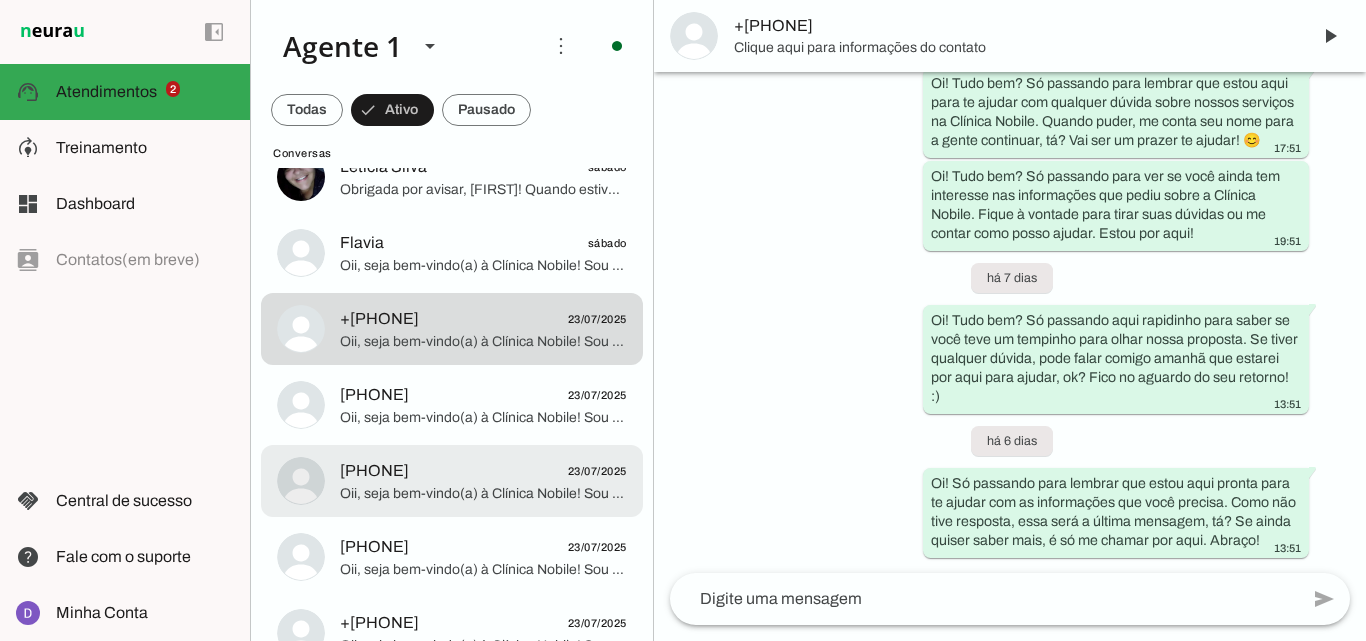 click on "[PHONE]
[DATE]" 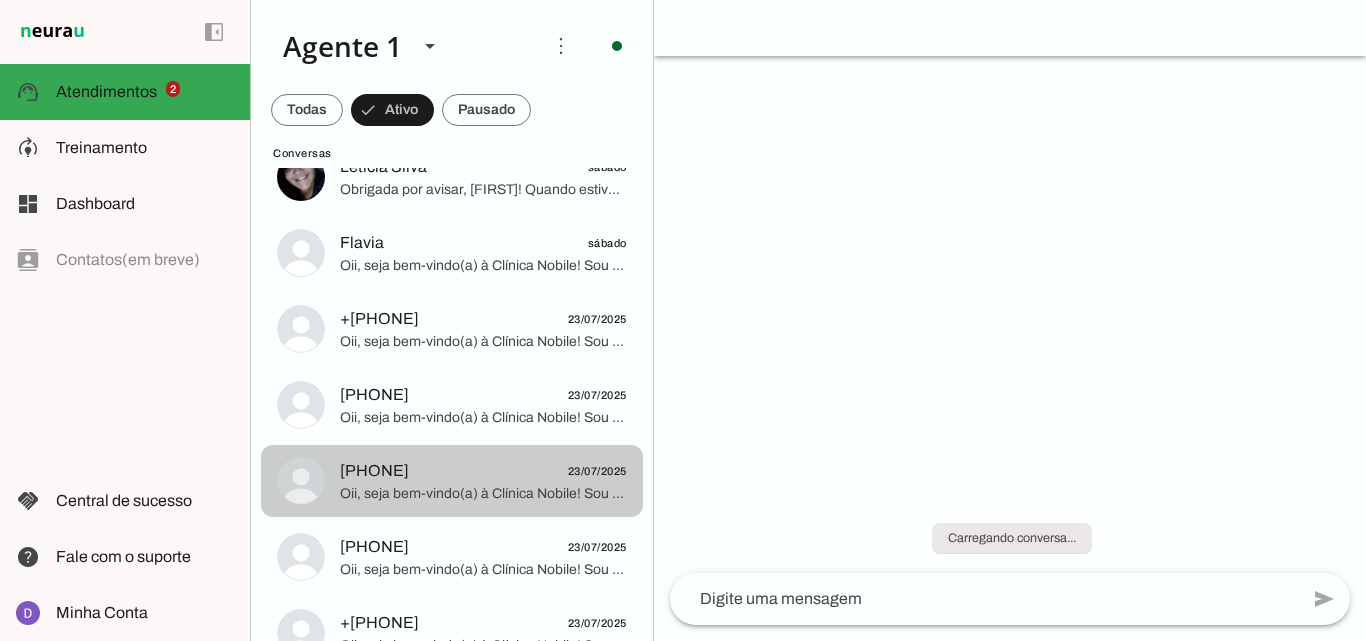 scroll, scrollTop: 0, scrollLeft: 0, axis: both 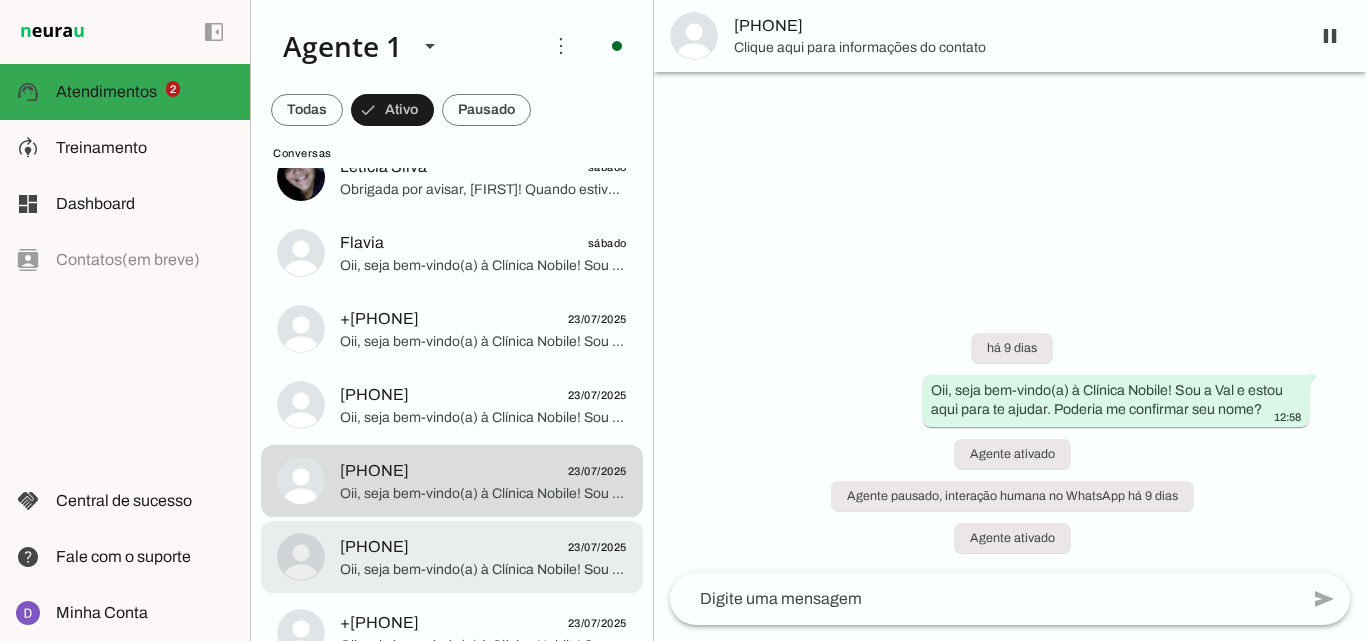 click at bounding box center (483, -355) 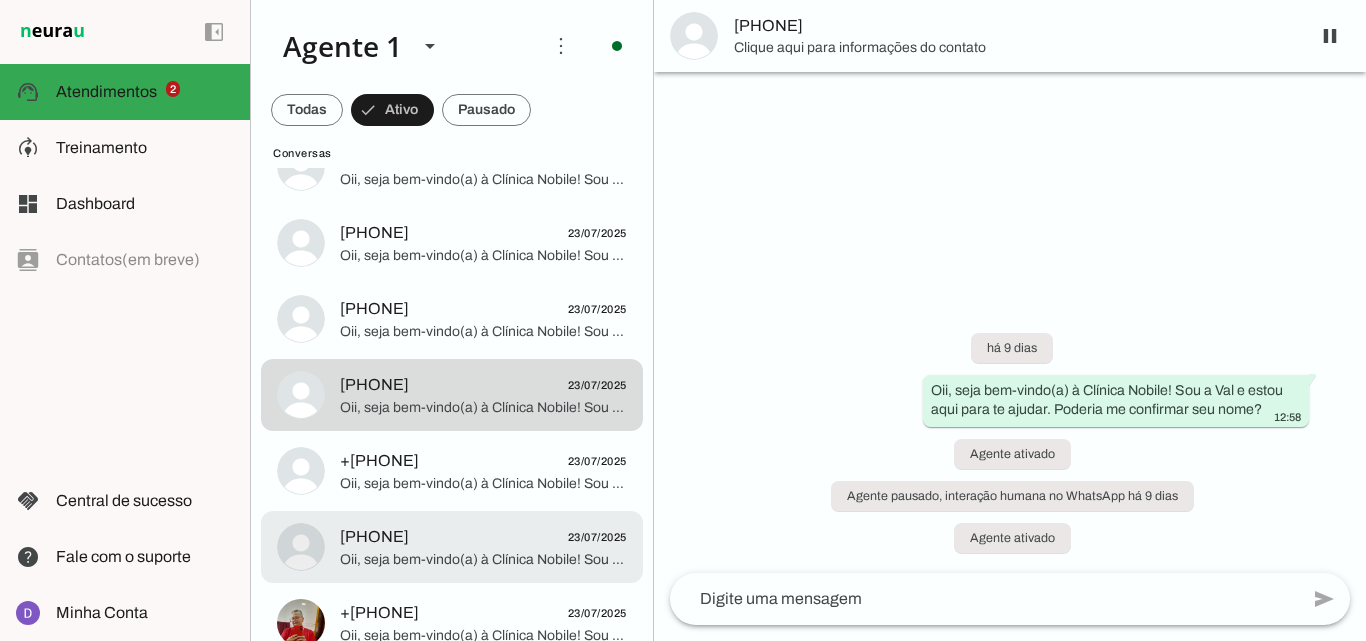 scroll, scrollTop: 769, scrollLeft: 0, axis: vertical 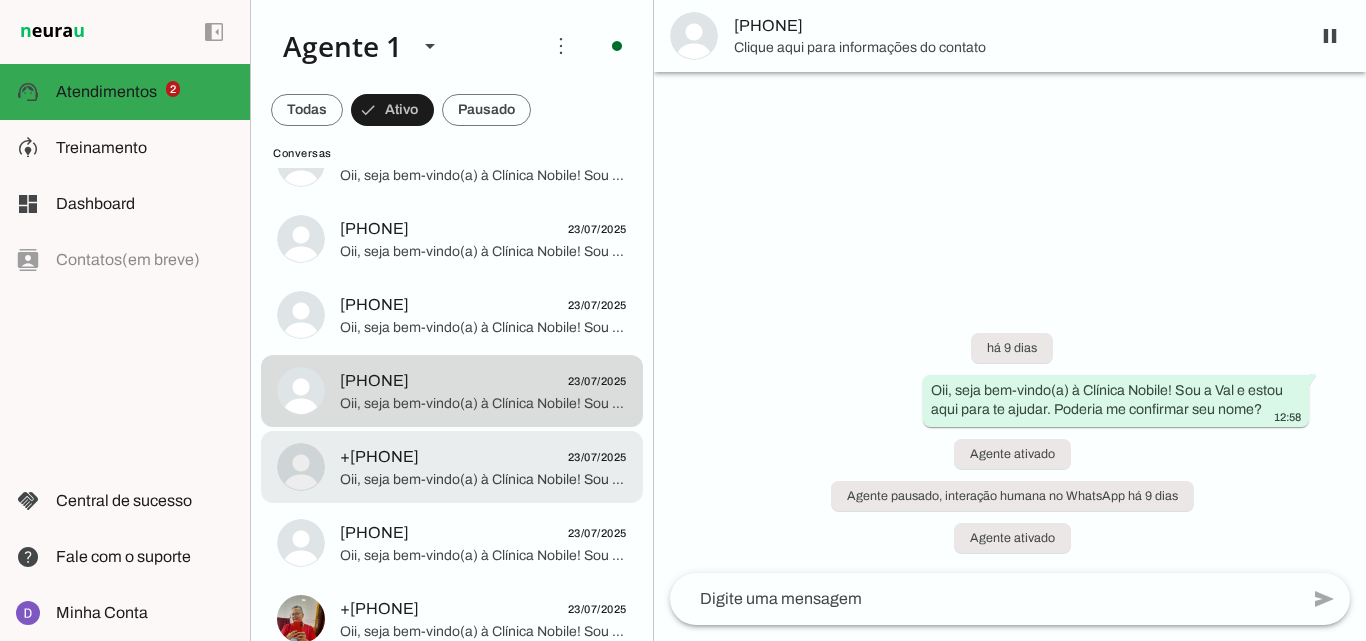 click on "[PHONE]
[DATE]" 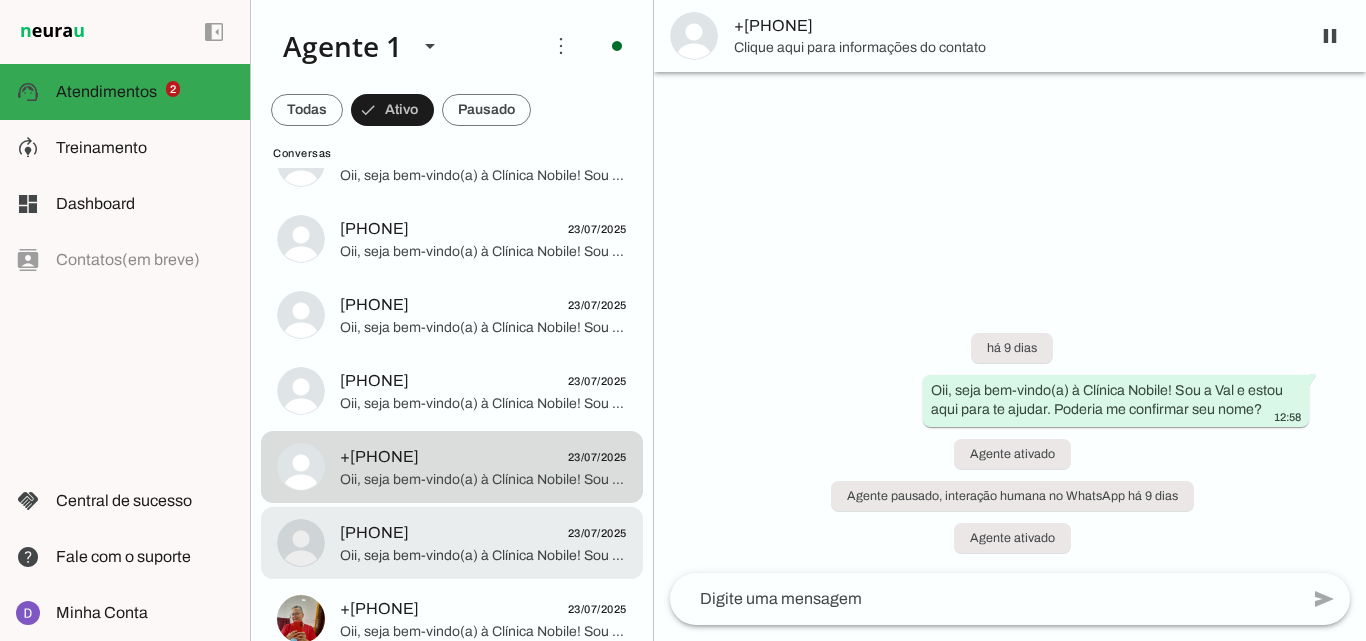 click at bounding box center [483, -521] 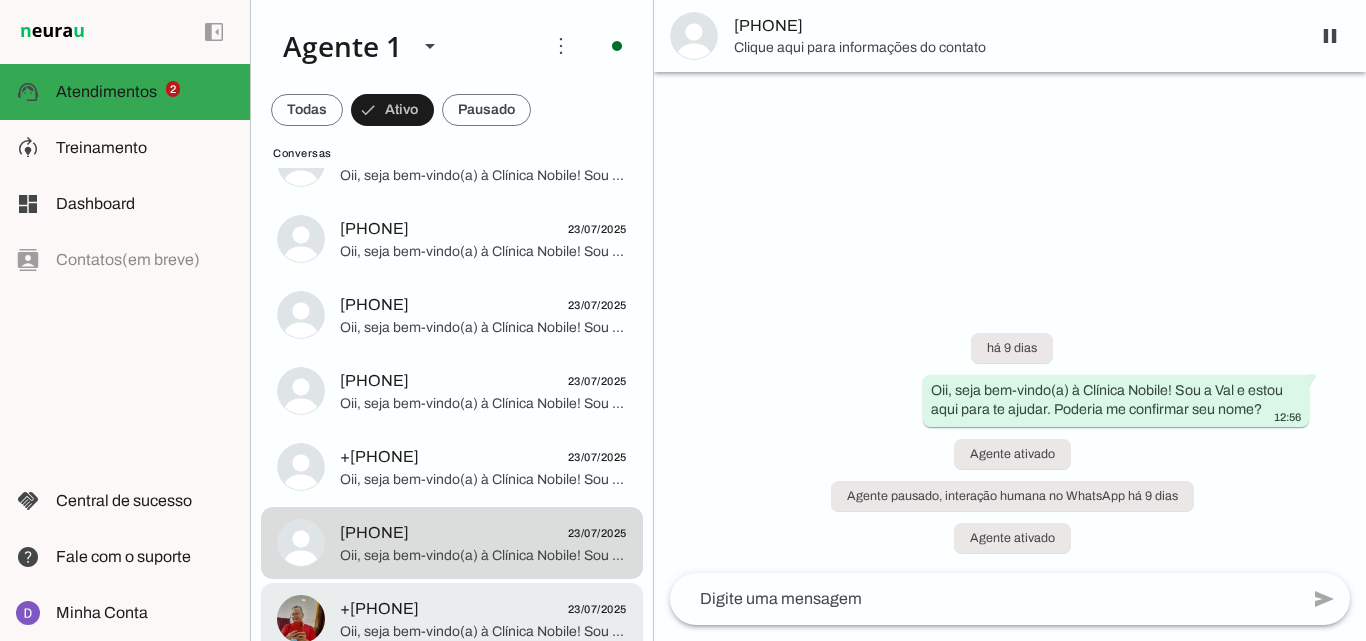 click on "+[PHONE]
23/07/2025" 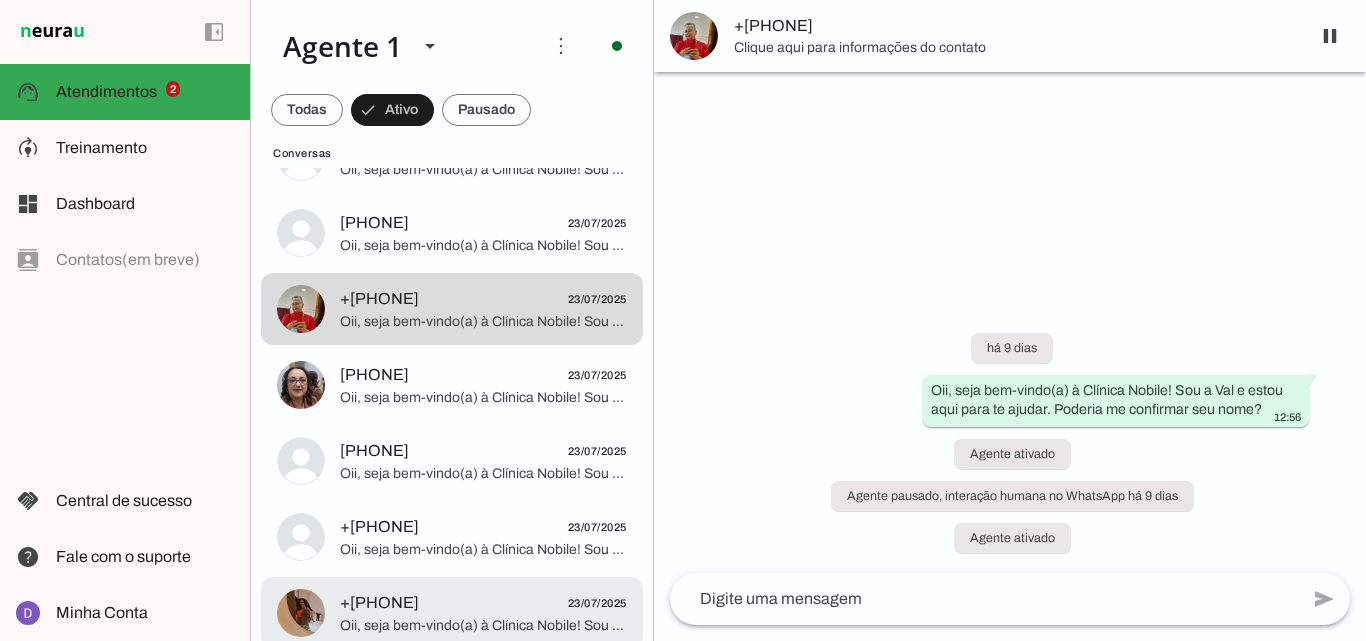 scroll, scrollTop: 1080, scrollLeft: 0, axis: vertical 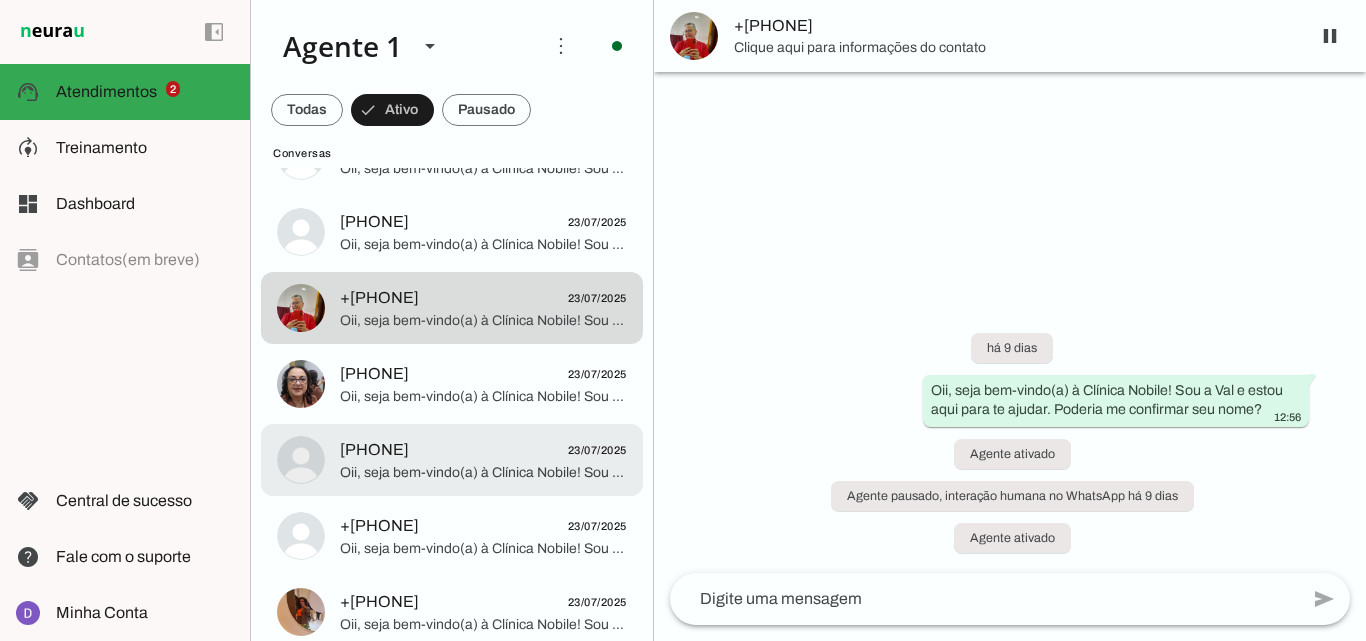 click on "+[PHONE]
23/07/2025
Oii, seja bem-vindo(a) à Clínica Nobile! Sou a Val e estou aqui para te ajudar. Poderia me confirmar seu nome?" at bounding box center [452, -832] 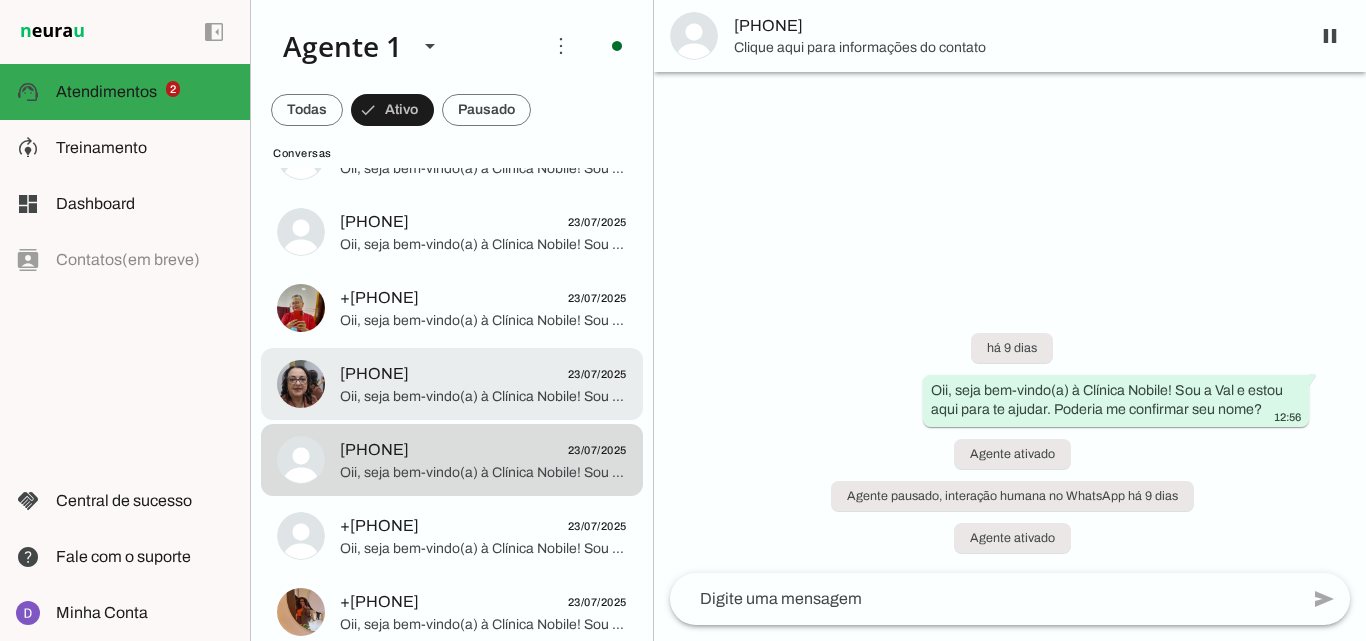 click on "Oii, seja bem-vindo(a) à Clínica Nobile! Sou a Val e estou aqui para te ajudar. Poderia me confirmar seu nome?" 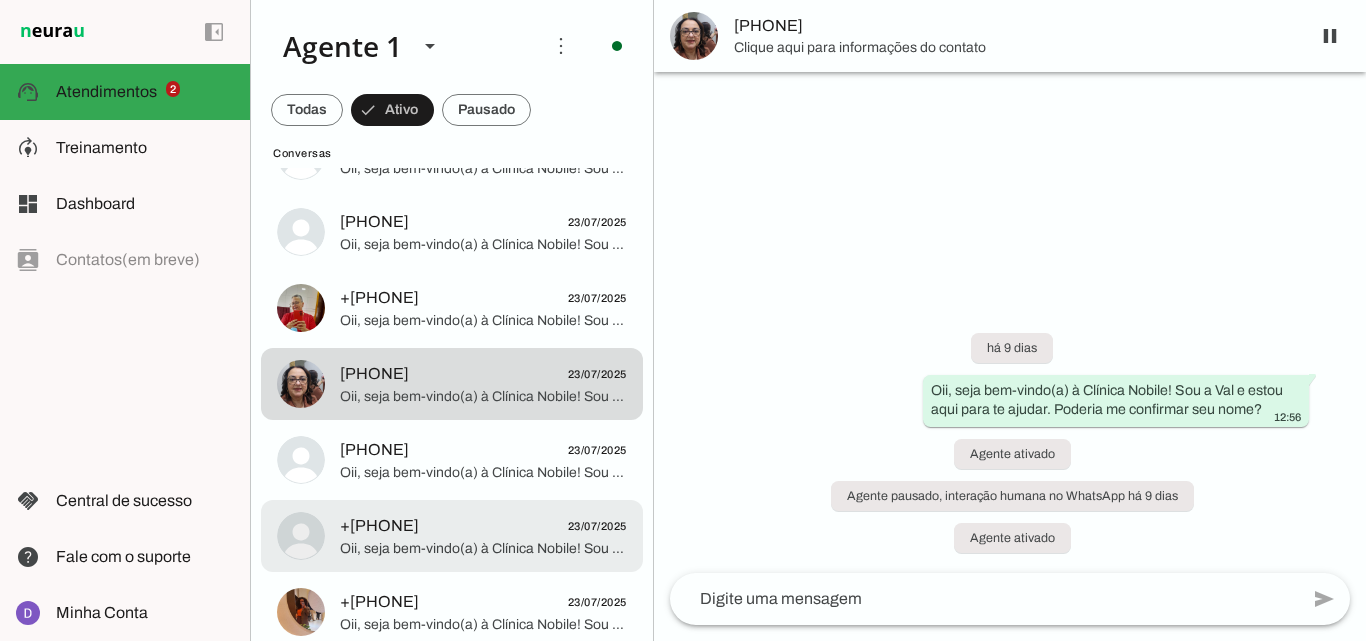 click on "+[PHONE]
23/07/2025
Oii, seja bem-vindo(a) à Clínica Nobile! Sou a Val e estou aqui para te ajudar. Poderia me confirmar seu nome?" at bounding box center (452, -832) 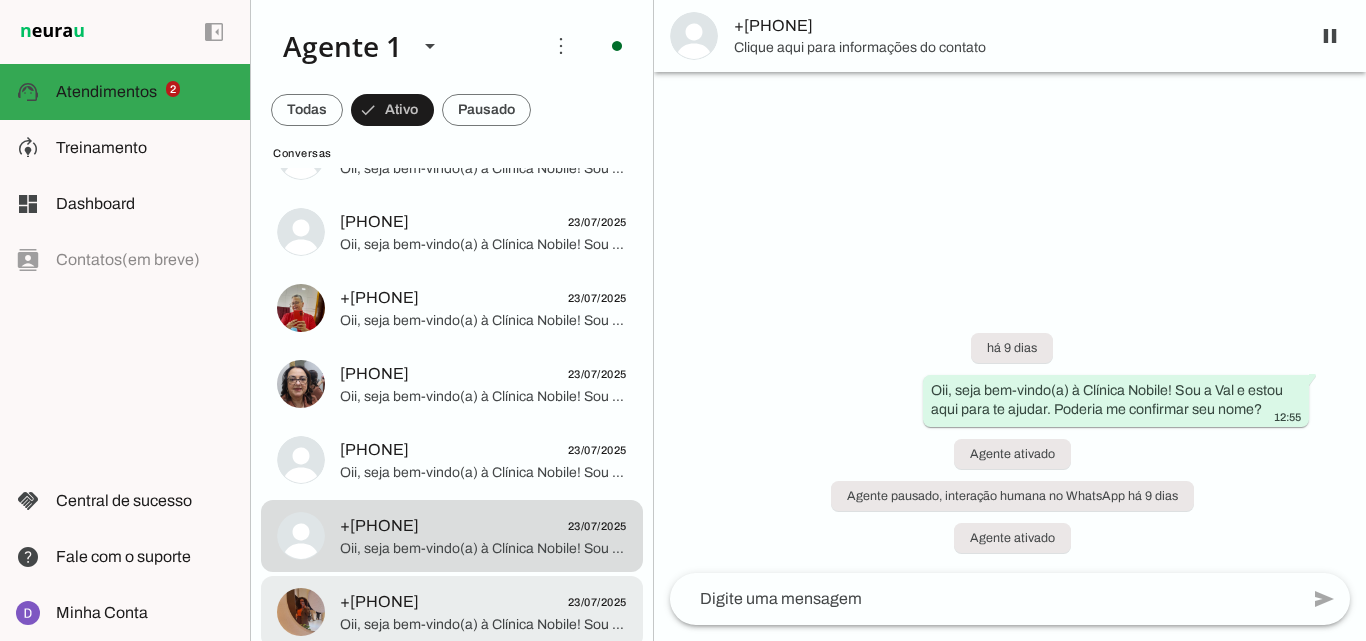 click on "+[PHONE]
23/07/2025" 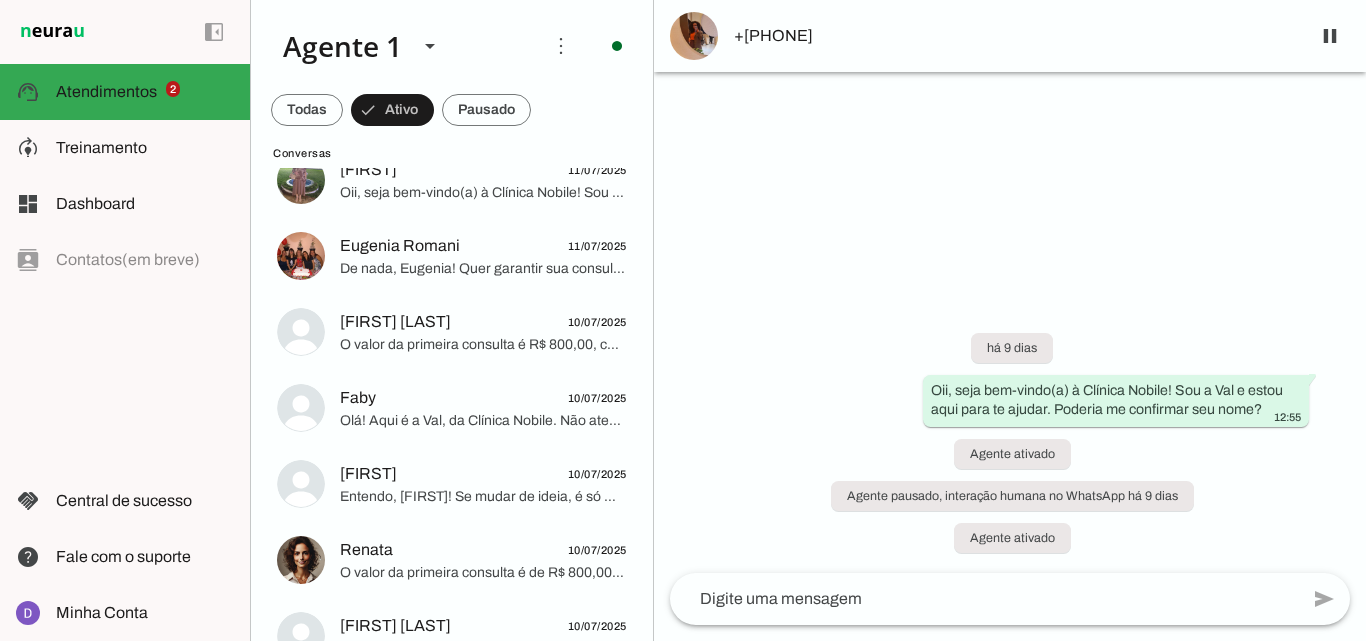 scroll, scrollTop: 6077, scrollLeft: 0, axis: vertical 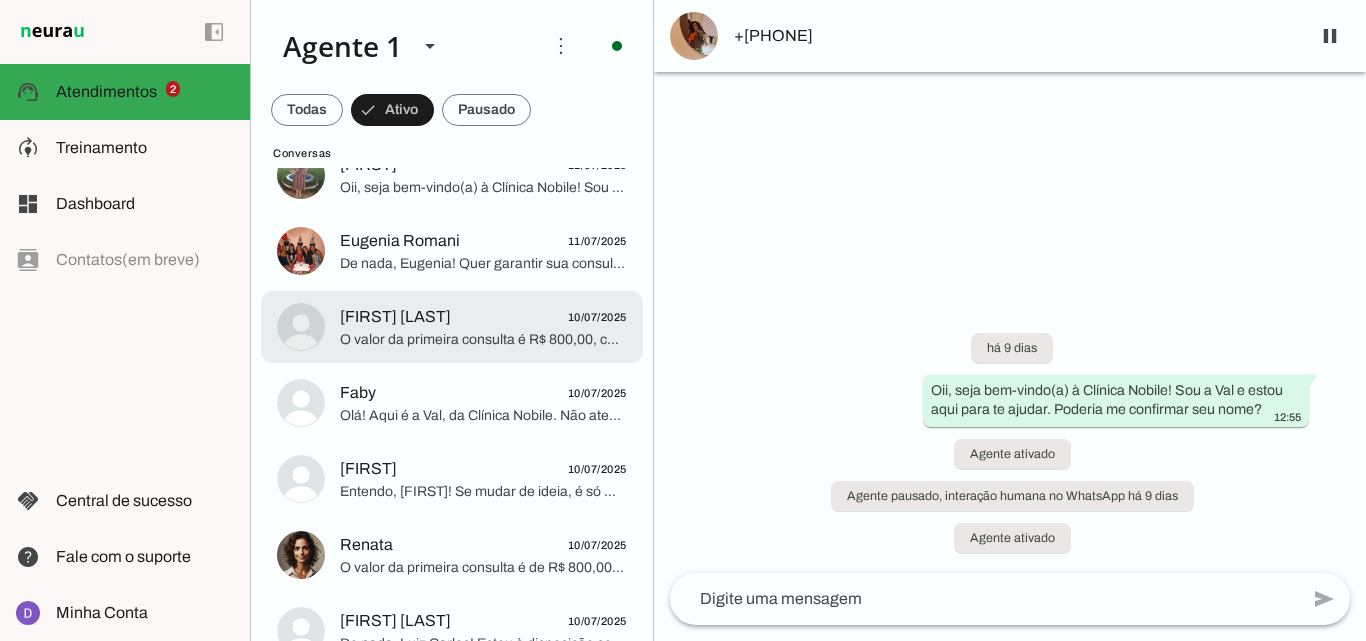 click on "O valor da primeira consulta é R$ 800,00, com retorno gratuito em até 30 dias para avaliação de exames. As consultas seguintes são novas avaliações, sem retorno incluso. Vamos agendar sua consulta?" 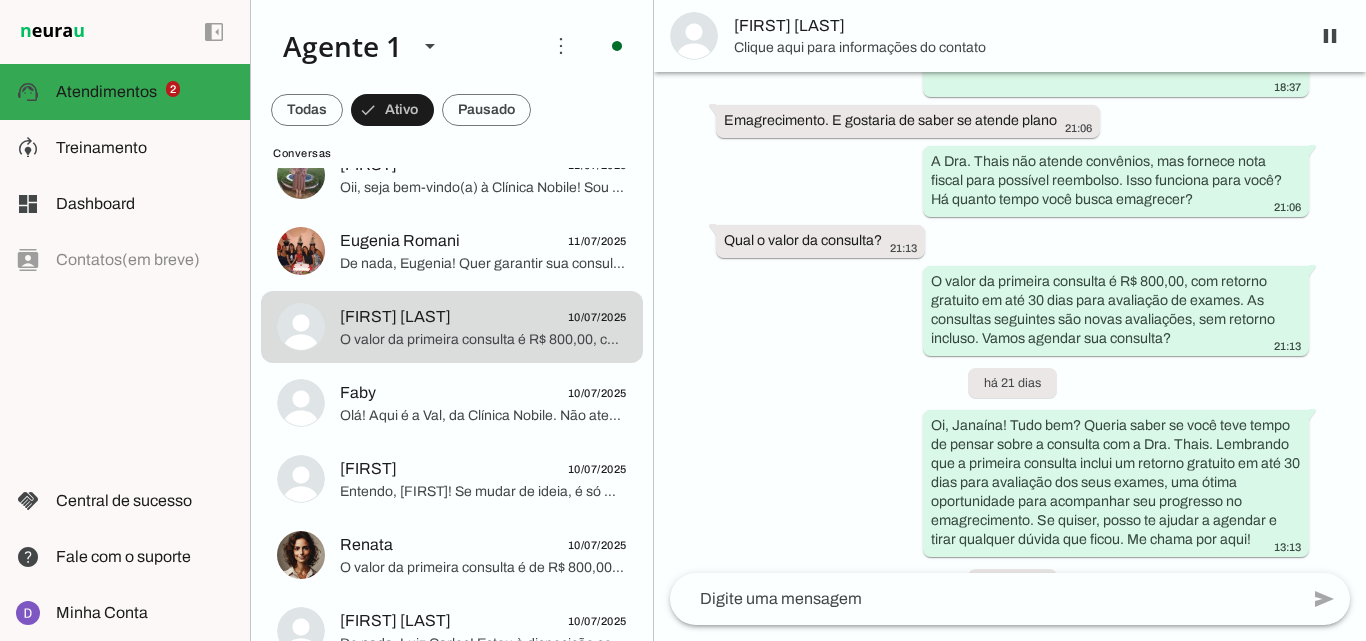scroll, scrollTop: 373, scrollLeft: 0, axis: vertical 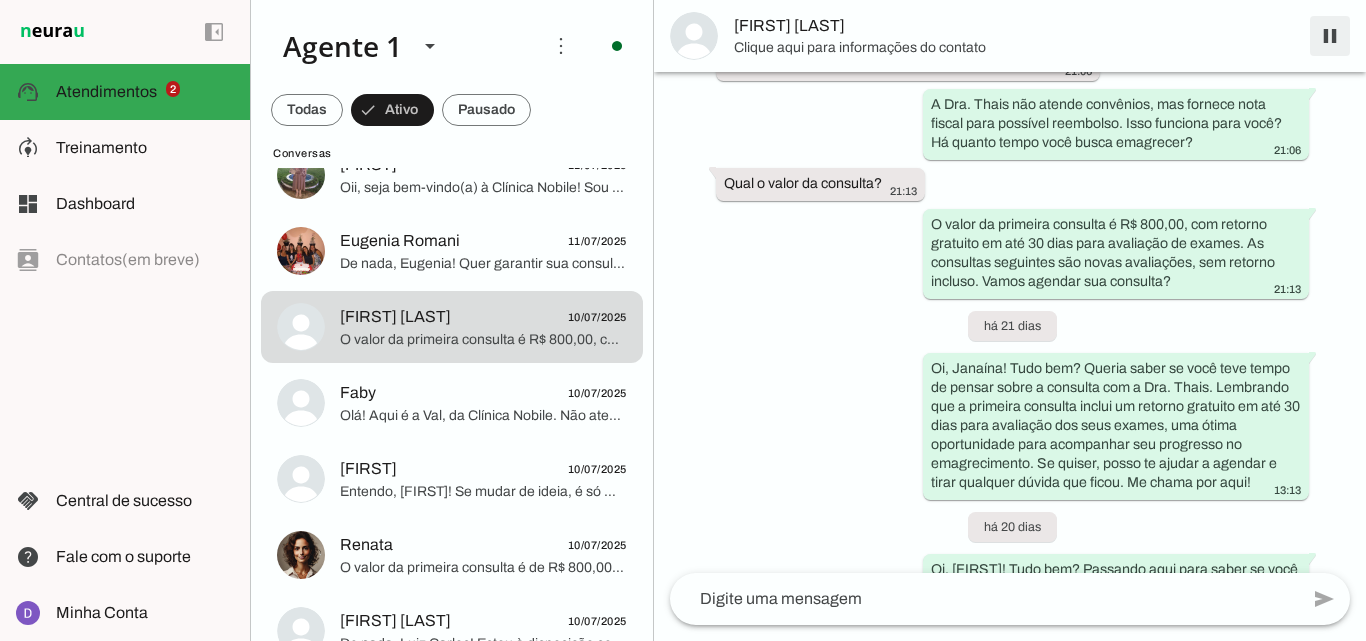 drag, startPoint x: 1325, startPoint y: 44, endPoint x: 708, endPoint y: 253, distance: 651.4369 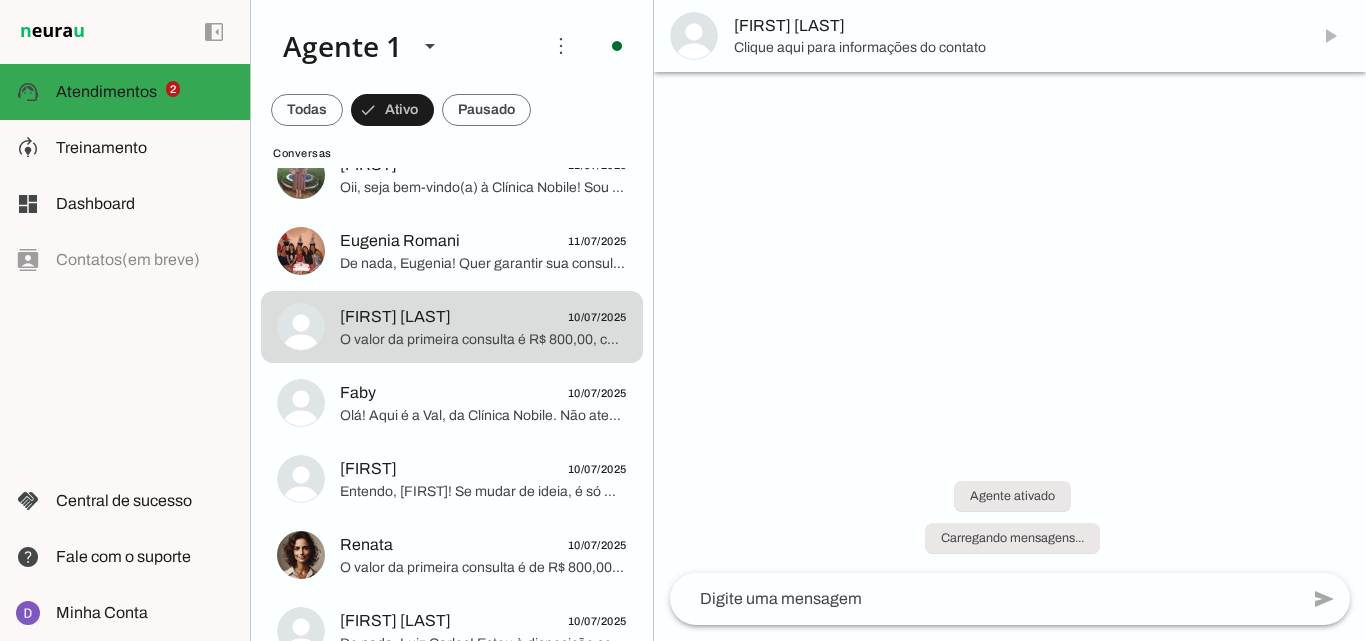 scroll, scrollTop: 0, scrollLeft: 0, axis: both 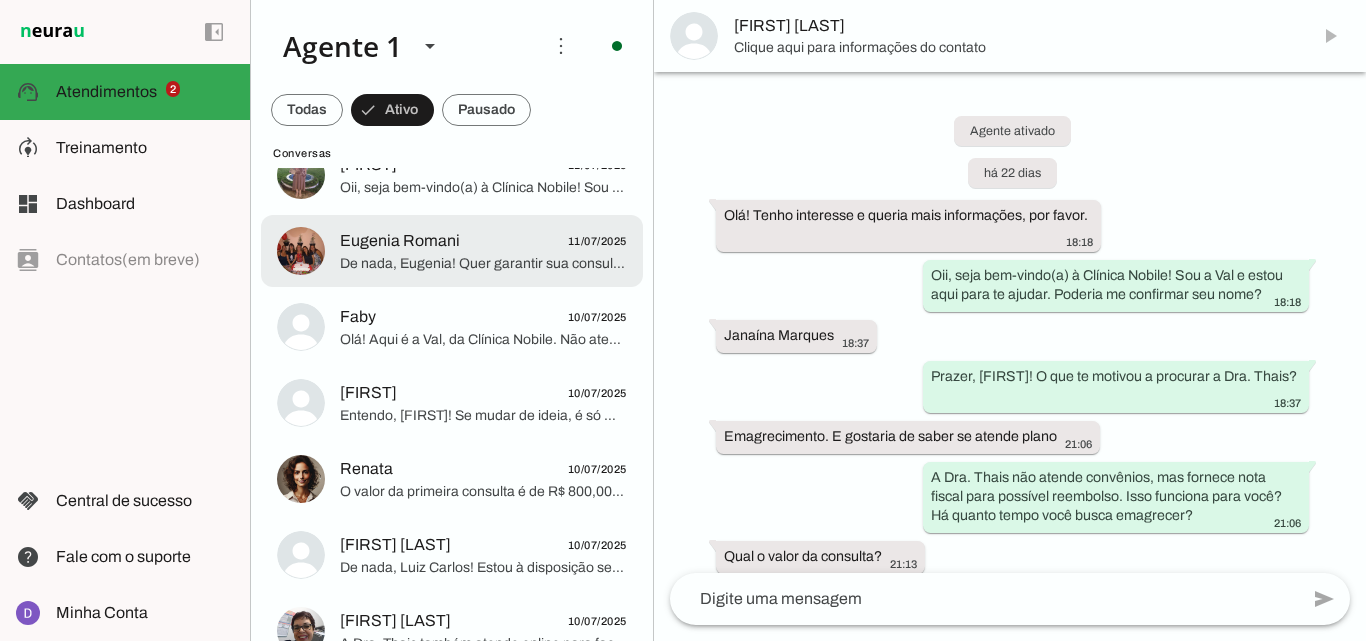 click on "De nada, Eugenia! Quer garantir sua consulta com a Dra. Thais? As vagas são limitadas!" 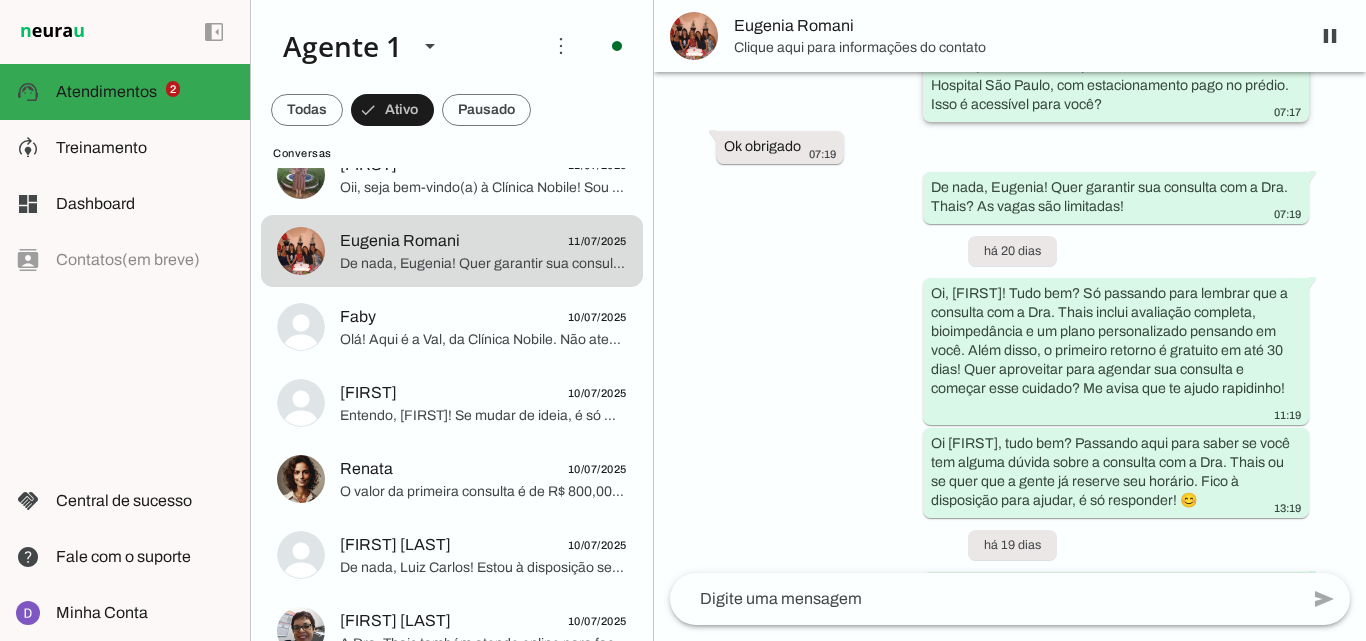 scroll, scrollTop: 884, scrollLeft: 0, axis: vertical 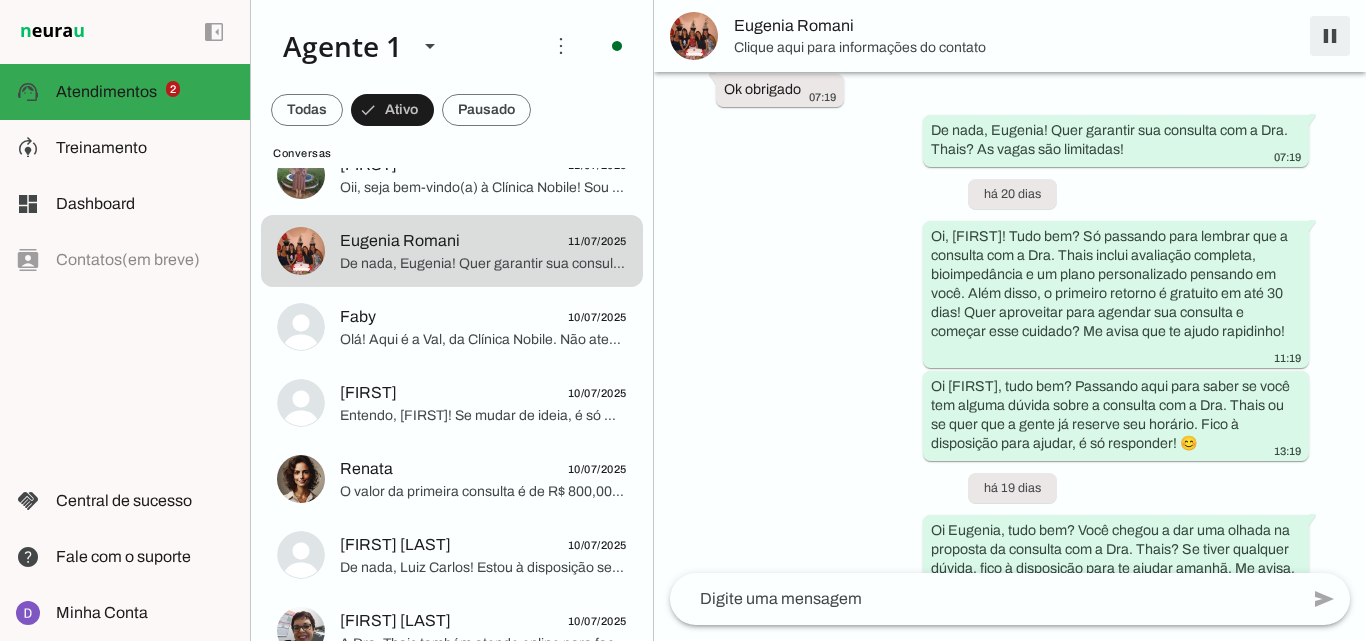 click at bounding box center (1330, 36) 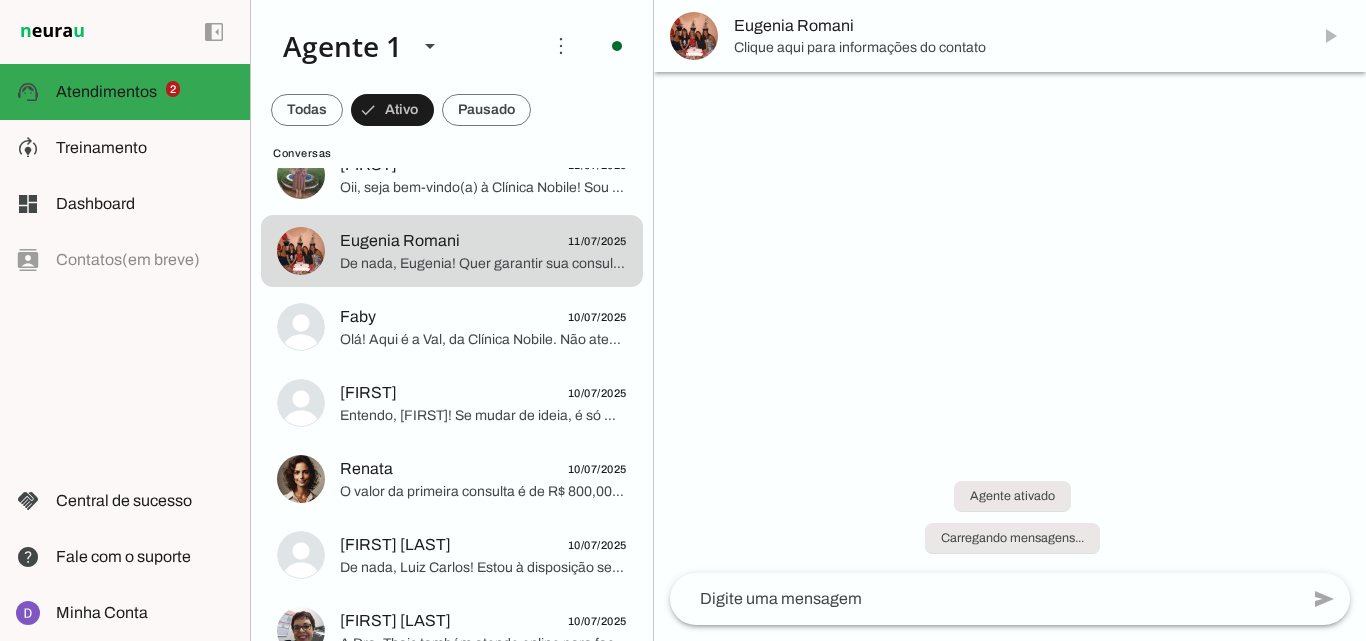 scroll, scrollTop: 0, scrollLeft: 0, axis: both 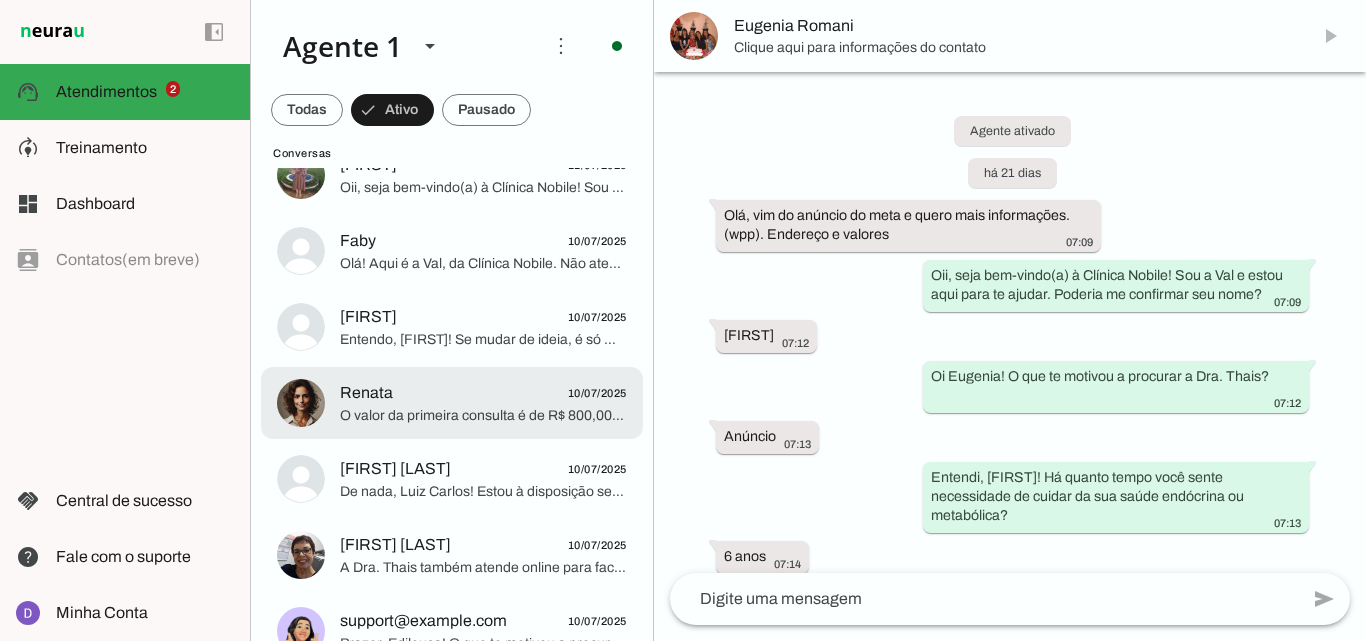 click on "[FIRST]
[DATE]" 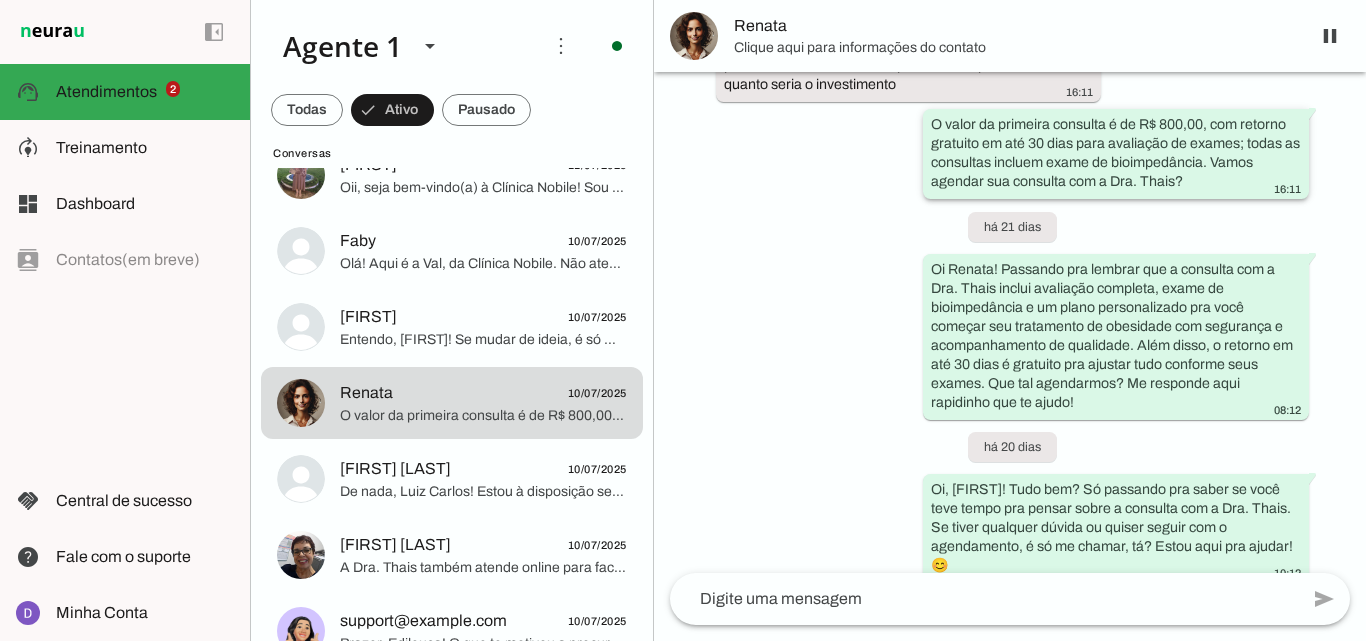 scroll, scrollTop: 1181, scrollLeft: 0, axis: vertical 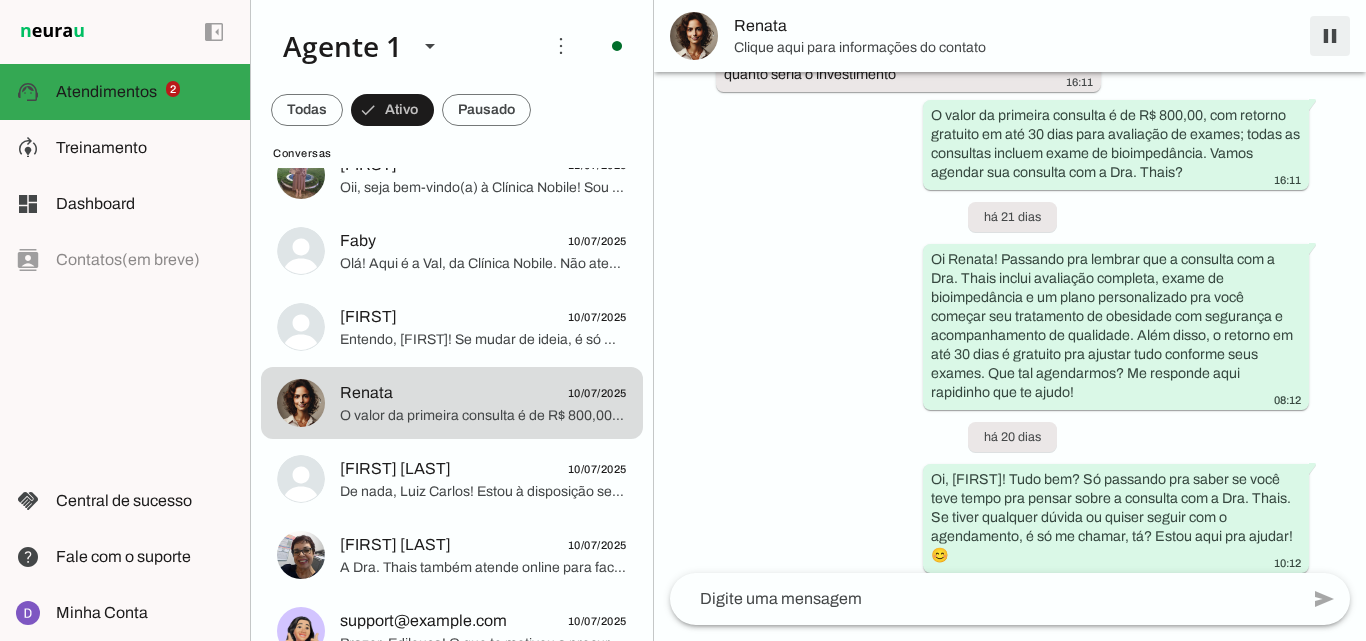 click at bounding box center (1330, 36) 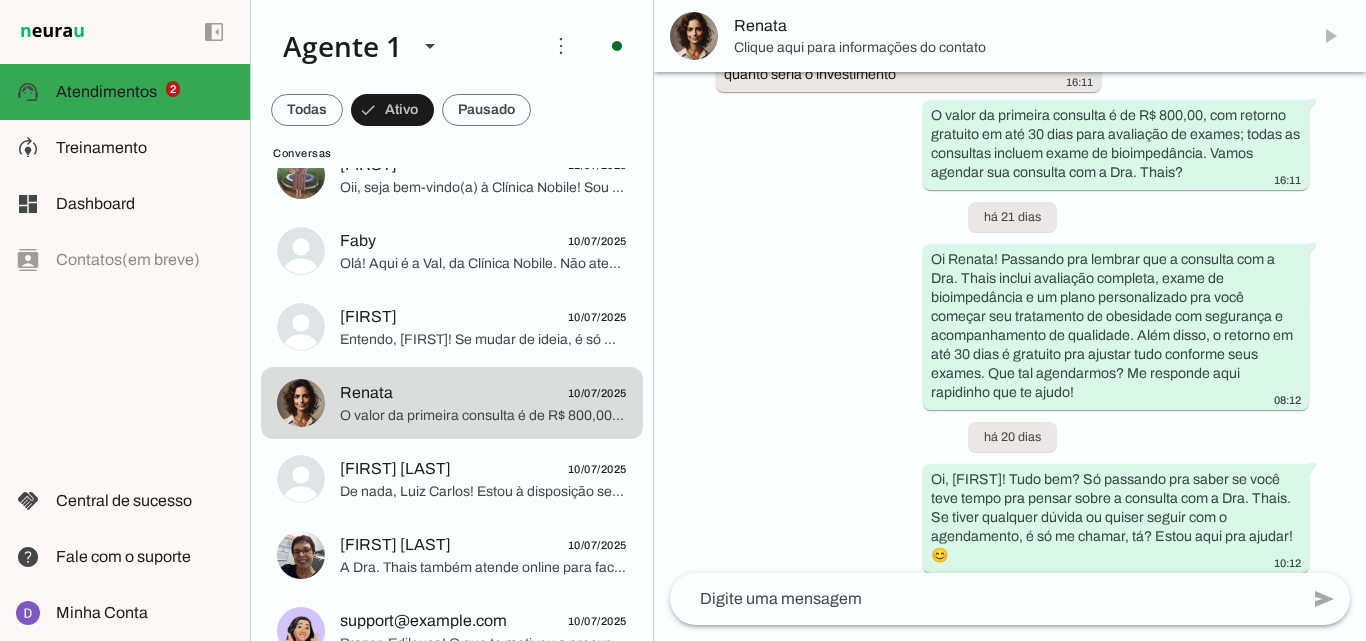 scroll, scrollTop: 0, scrollLeft: 0, axis: both 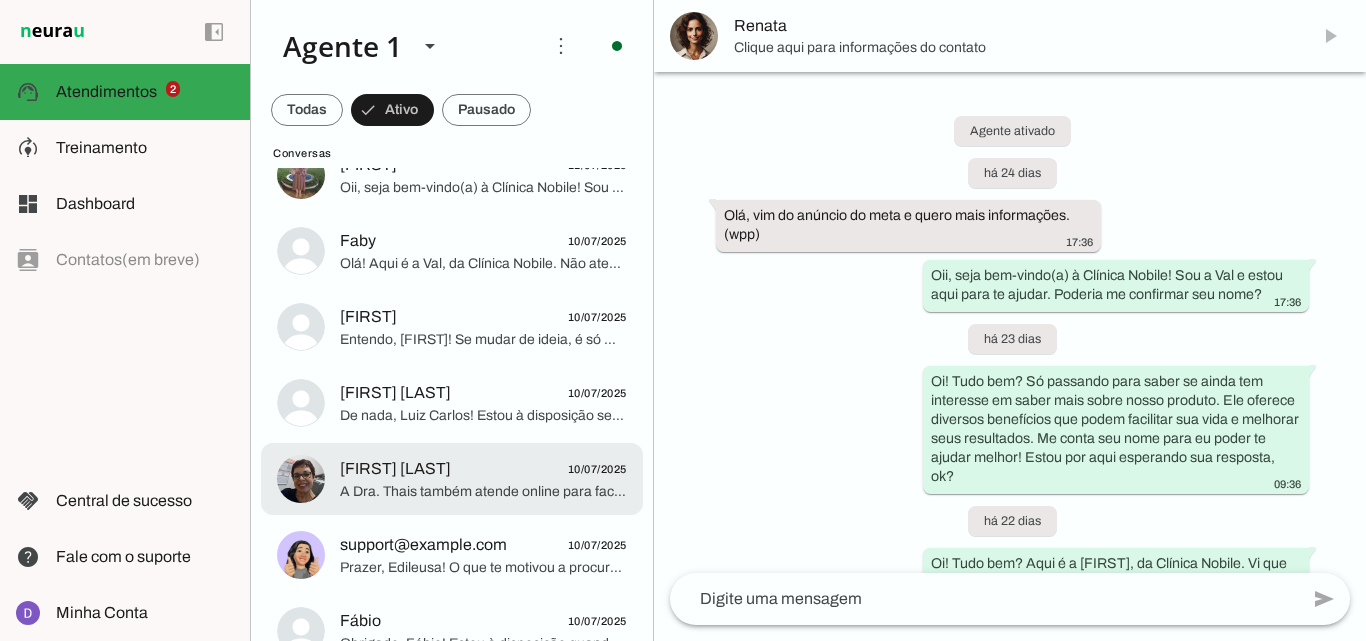 click at bounding box center (483, -965) 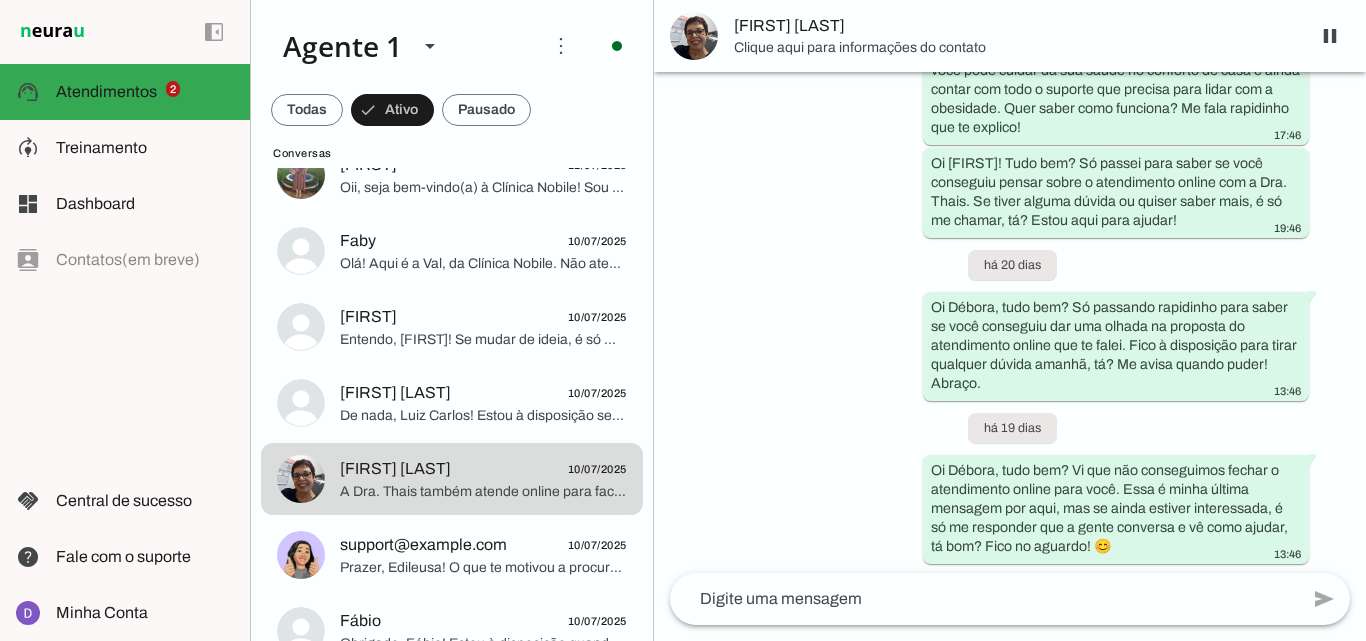 scroll, scrollTop: 715, scrollLeft: 0, axis: vertical 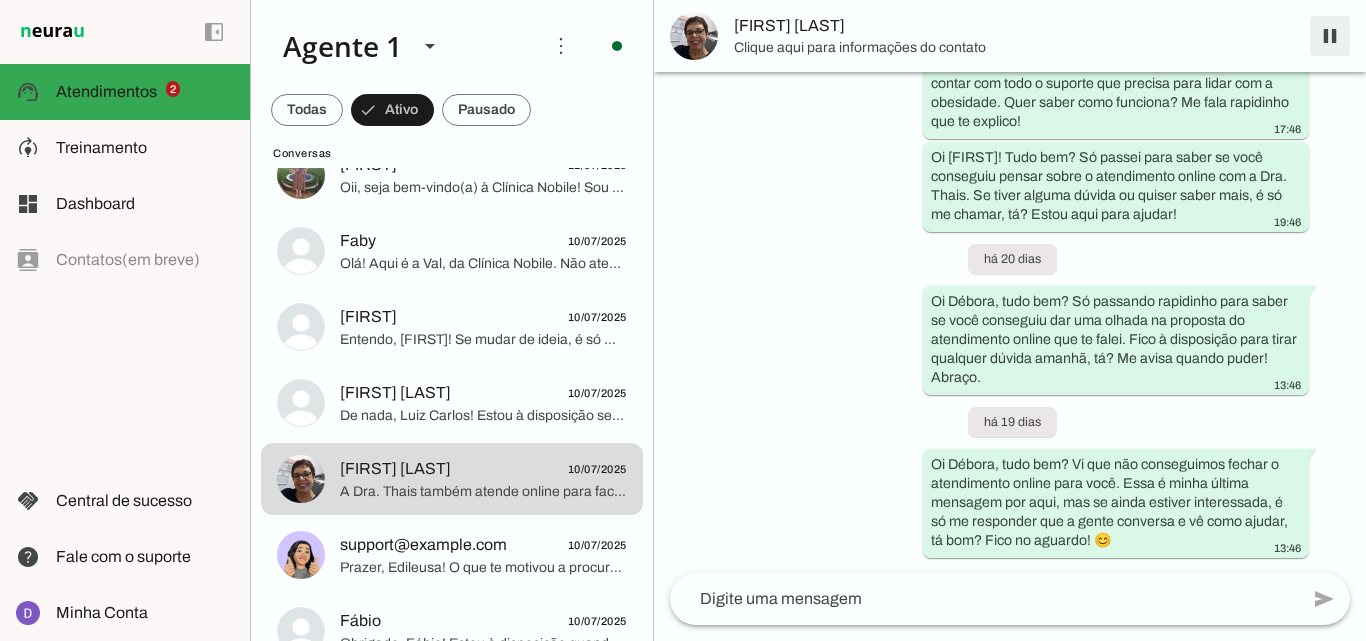 drag, startPoint x: 1331, startPoint y: 34, endPoint x: 767, endPoint y: 344, distance: 643.5806 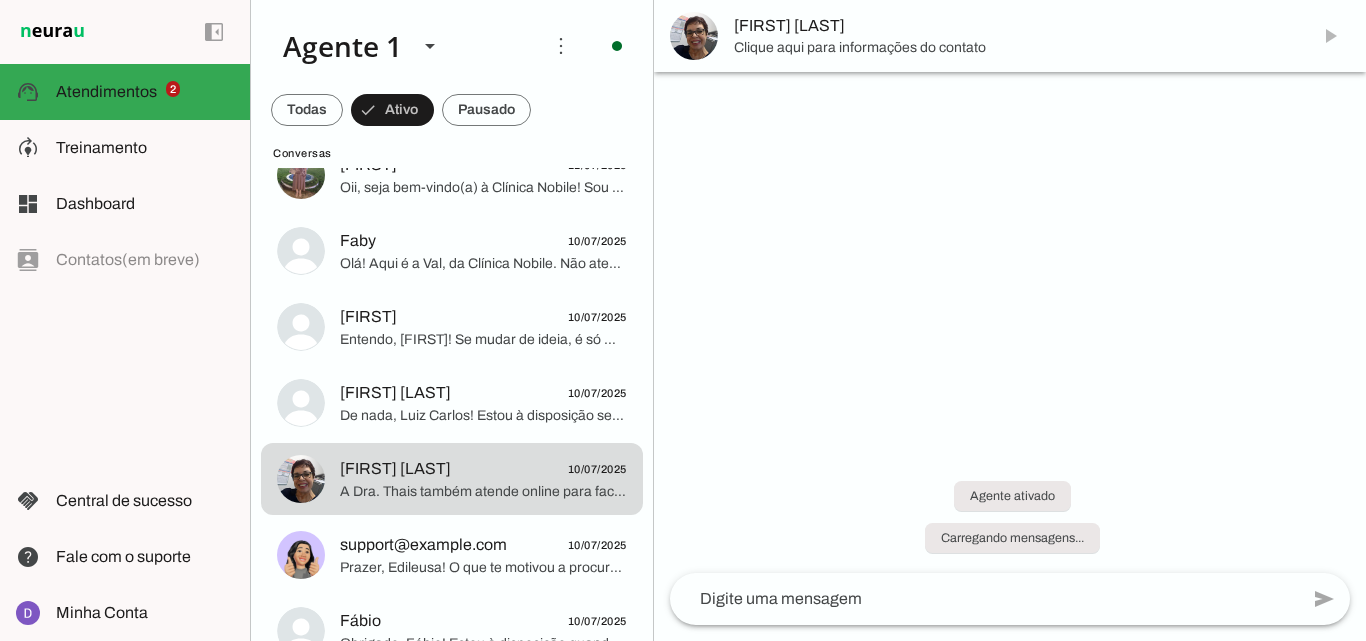 scroll, scrollTop: 0, scrollLeft: 0, axis: both 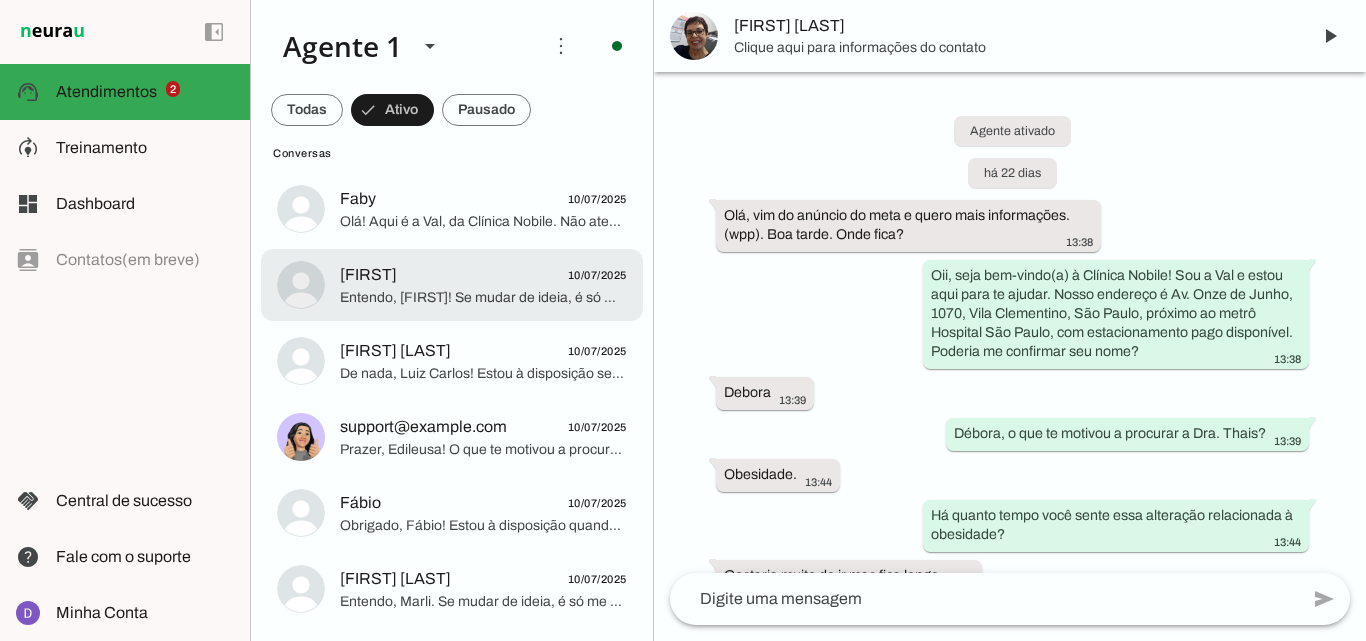 click on "Entendo, [FIRST]! Se mudar de ideia, é só me chamar! Desejo uma ótima semana!" 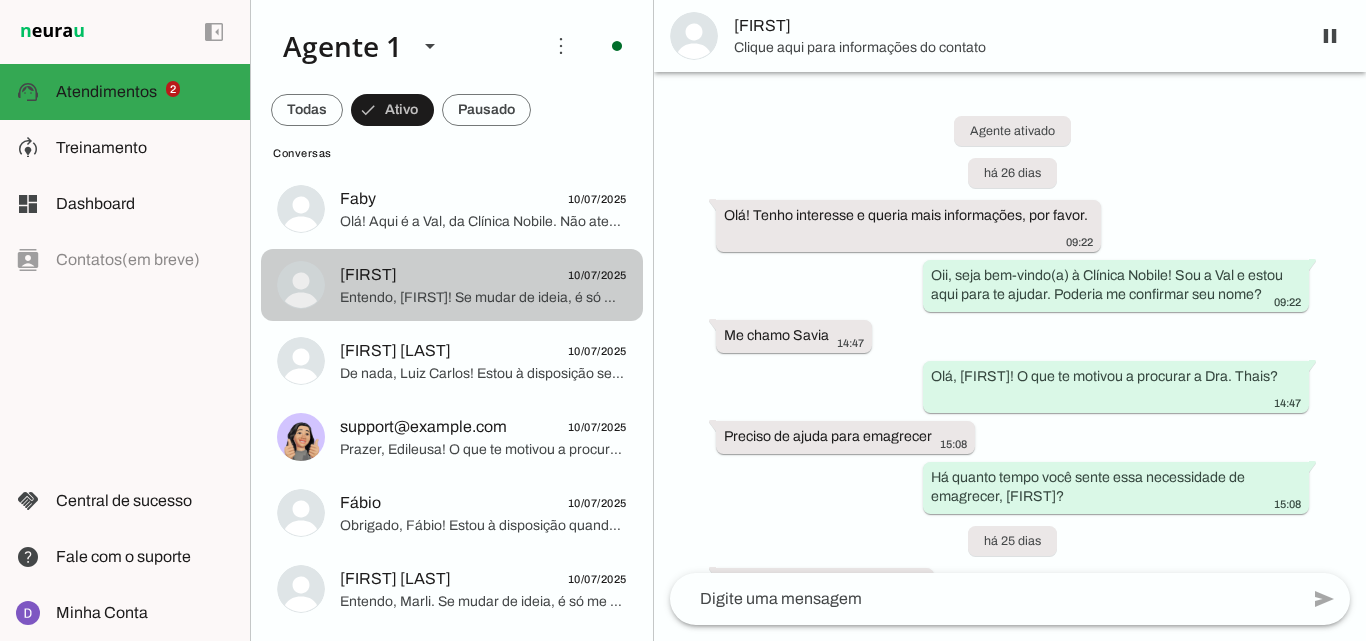 scroll, scrollTop: 1344, scrollLeft: 0, axis: vertical 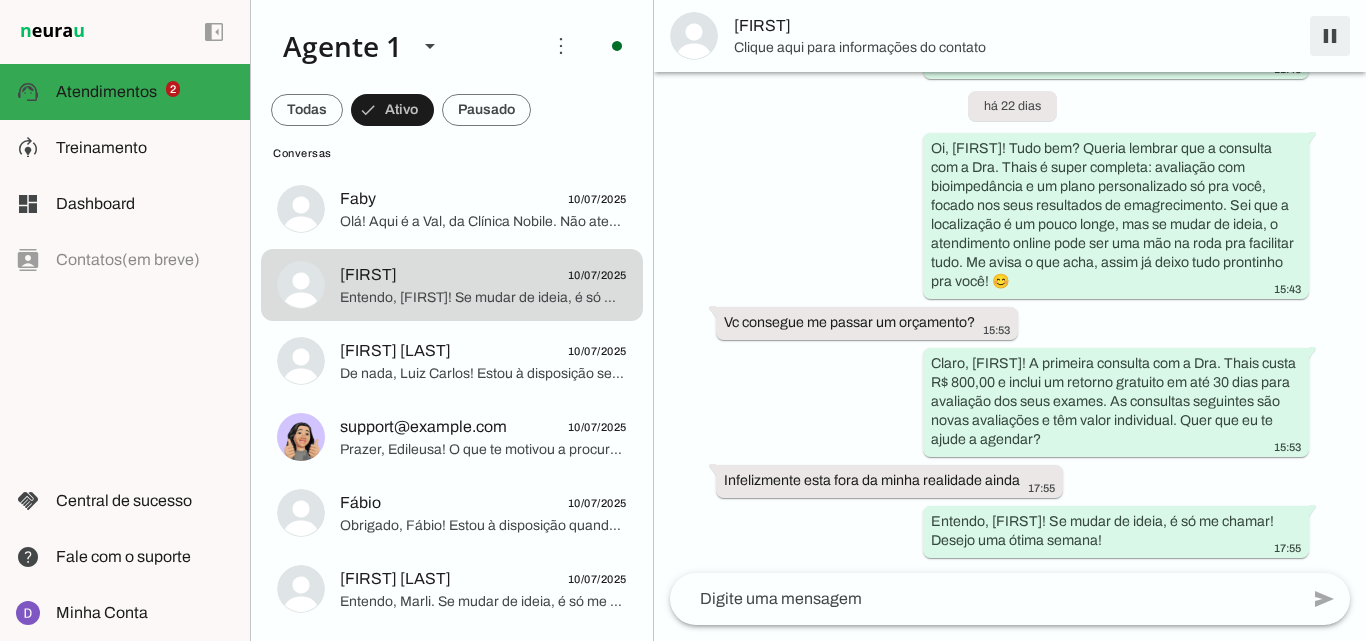 click at bounding box center (1330, 36) 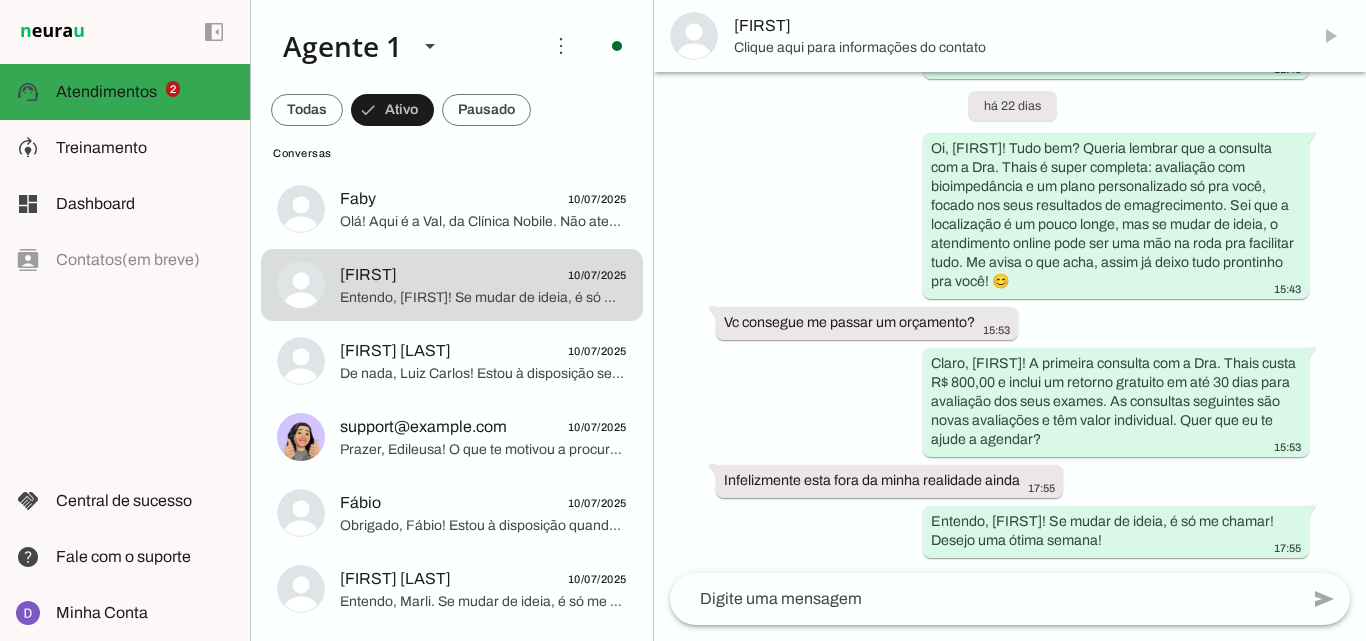 scroll, scrollTop: 0, scrollLeft: 0, axis: both 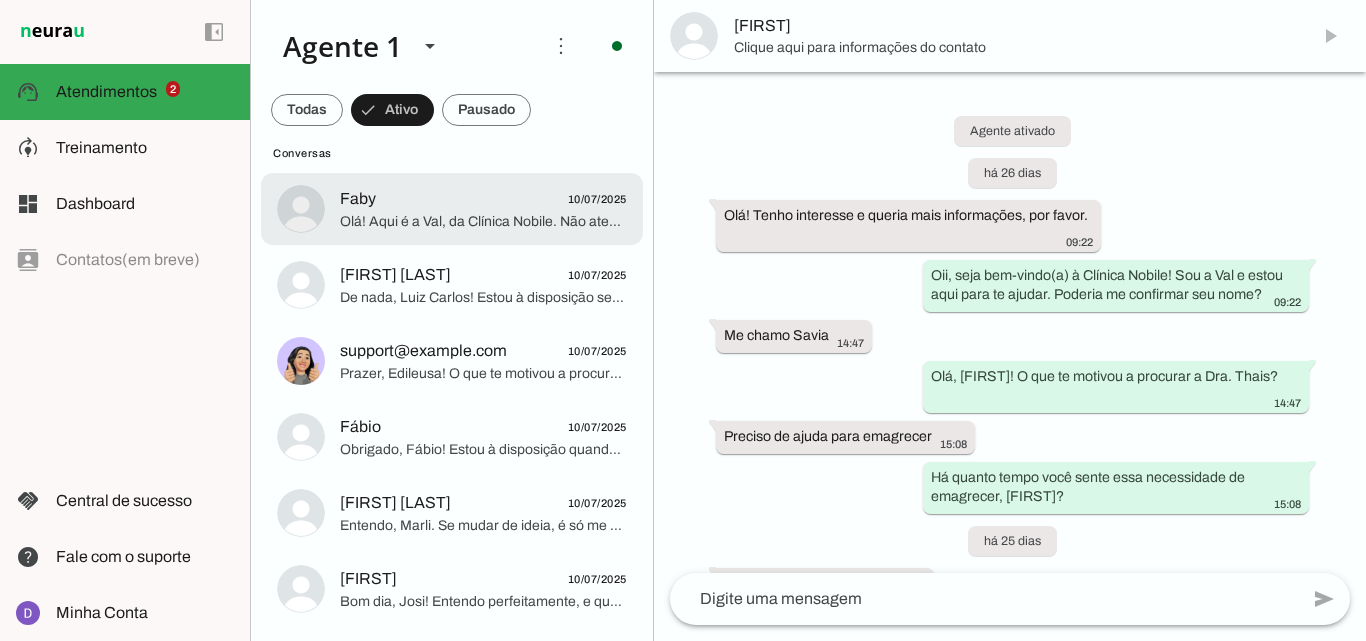 click on "Faby
10/07/2025
Olá! Aqui é a Val, da Clínica Nobile. Não atendemos convênios, mas fornecemos nota fiscal para possível reembolso. Isso funciona para você?" at bounding box center [452, -1007] 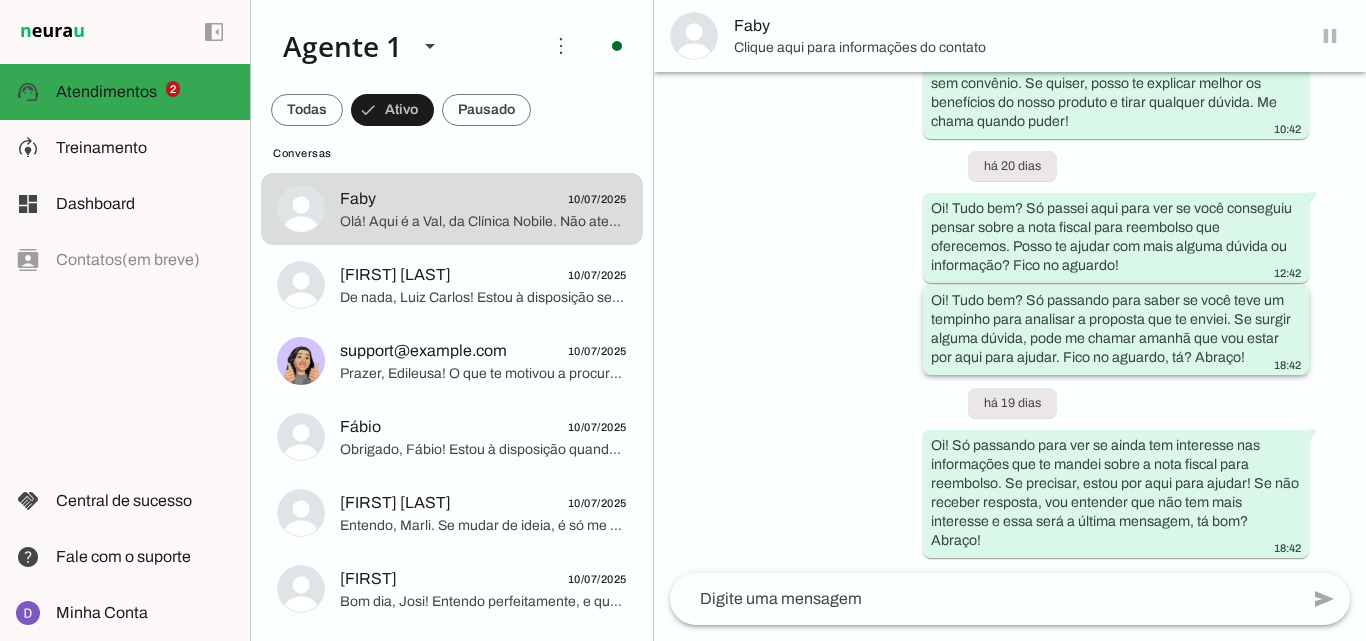 scroll, scrollTop: 0, scrollLeft: 0, axis: both 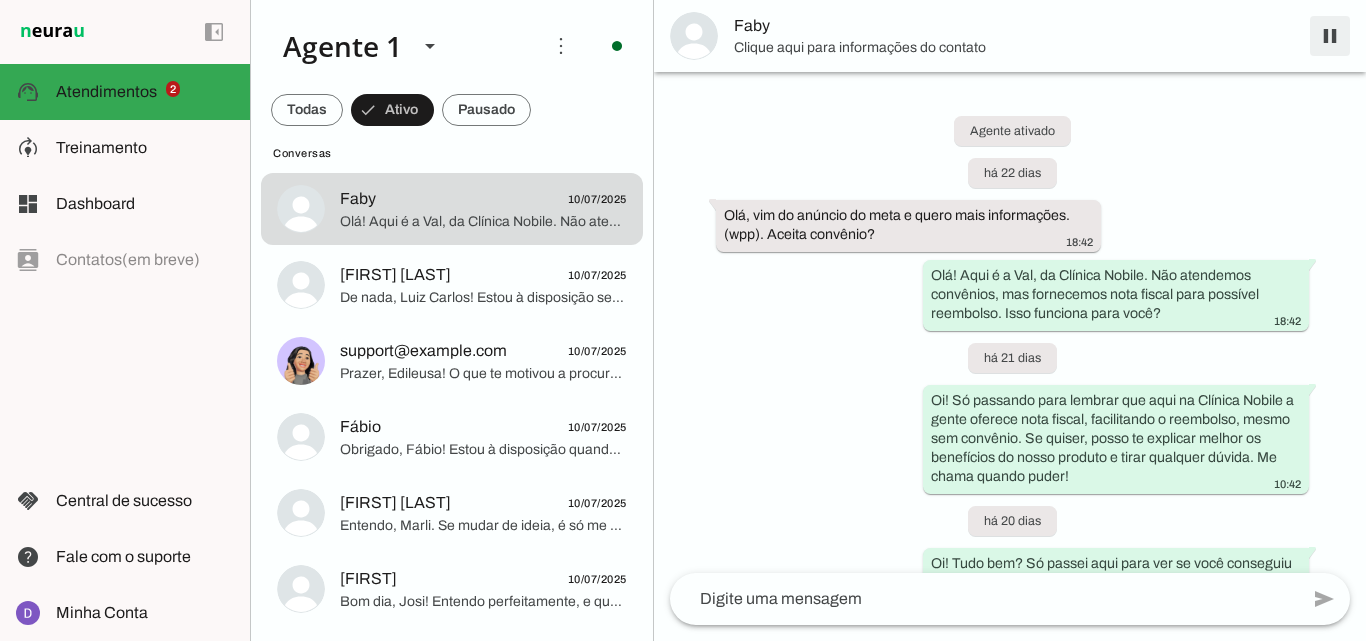 drag, startPoint x: 1323, startPoint y: 48, endPoint x: 1284, endPoint y: 55, distance: 39.623226 